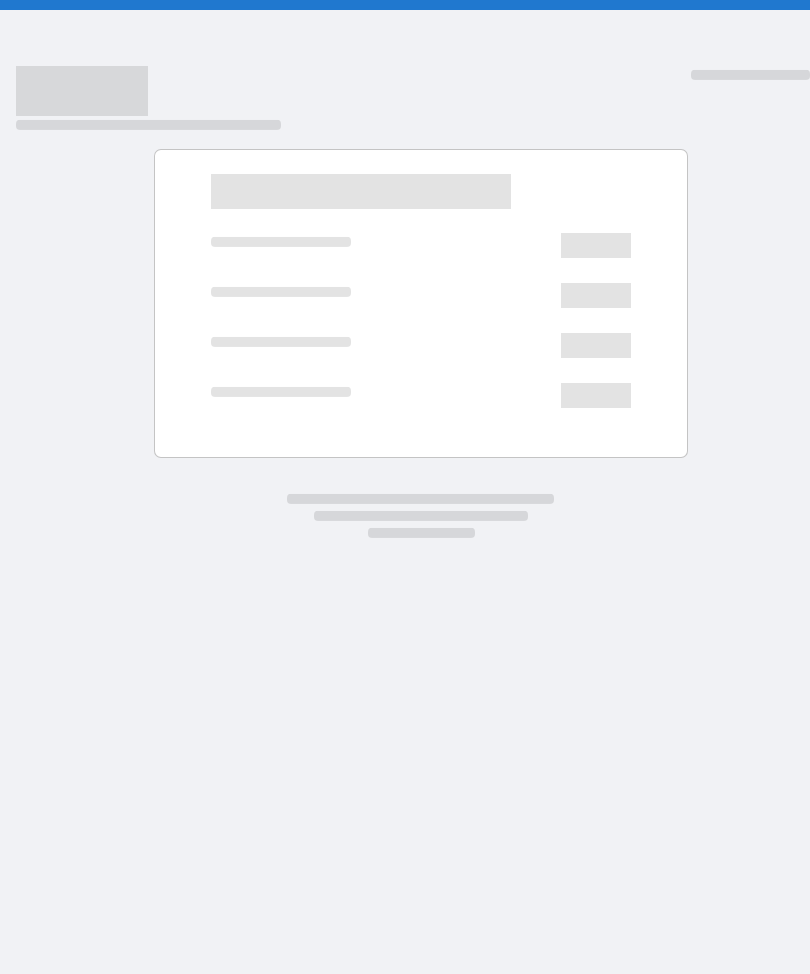 scroll, scrollTop: 0, scrollLeft: 0, axis: both 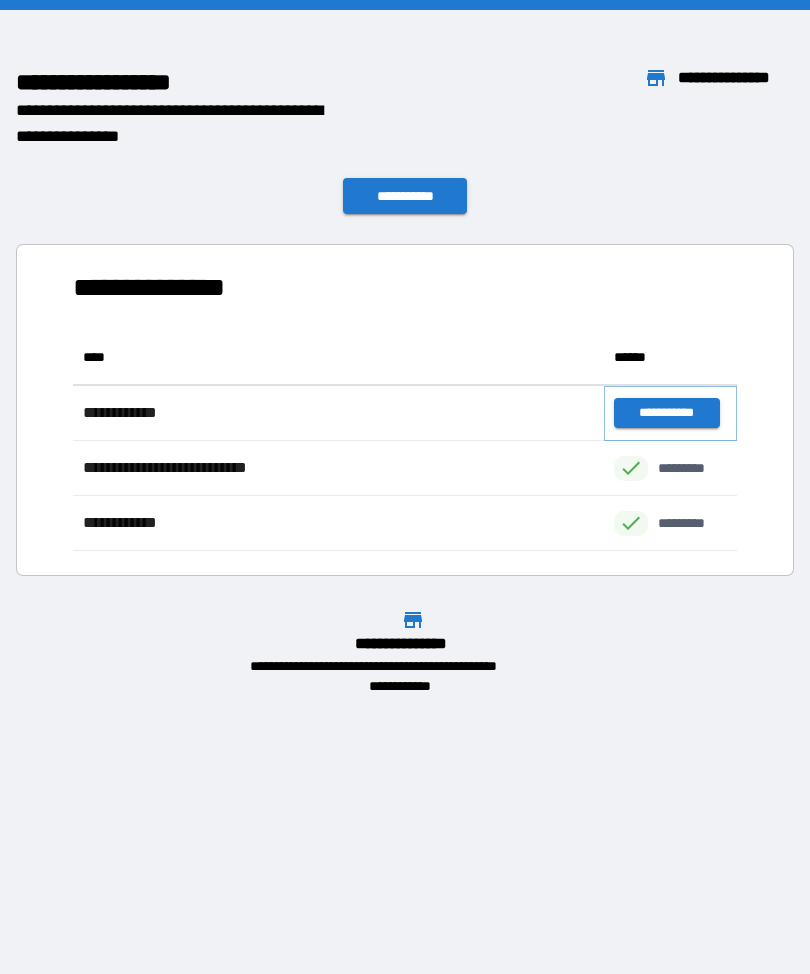 click on "**********" at bounding box center [666, 413] 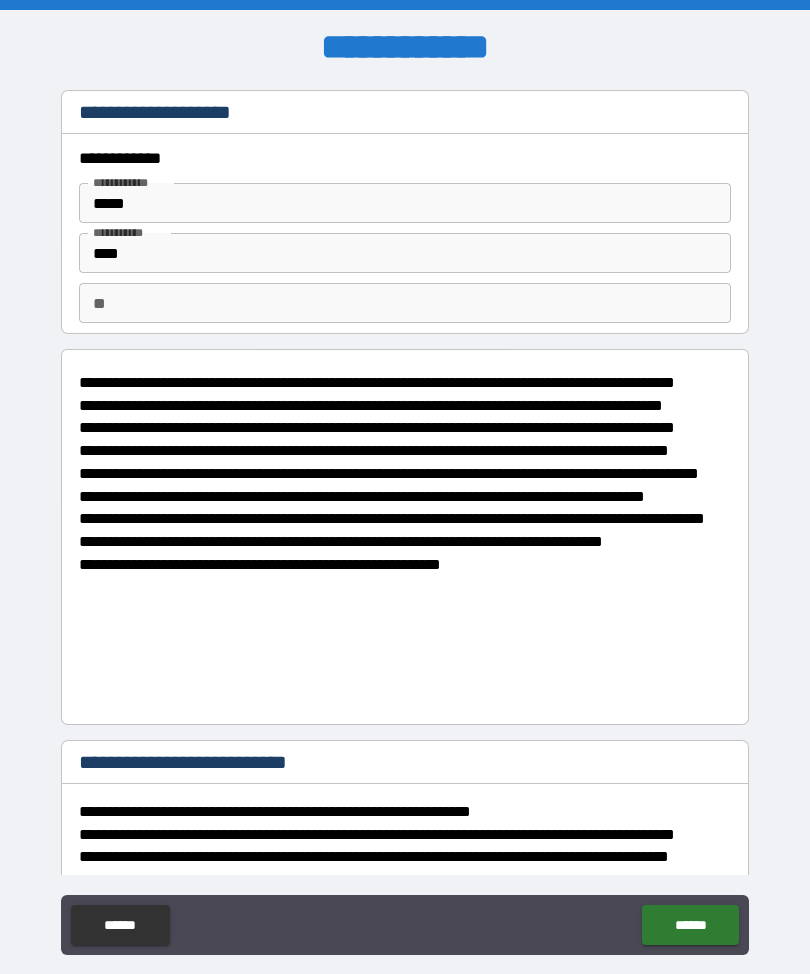 type on "*" 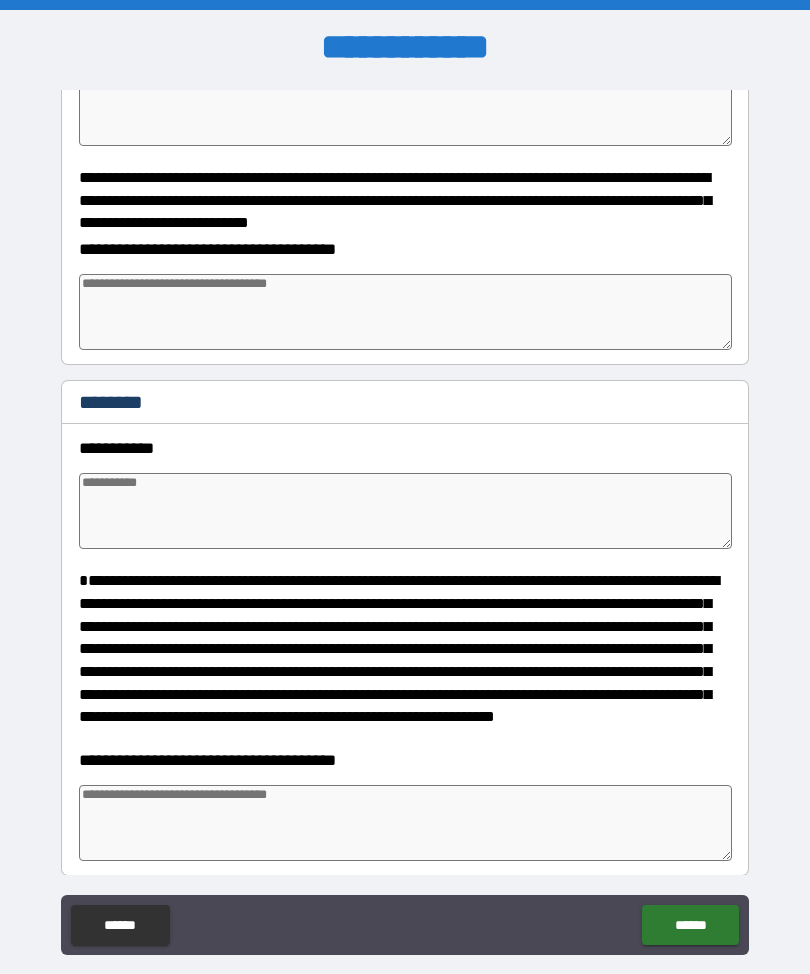 scroll, scrollTop: 1482, scrollLeft: 0, axis: vertical 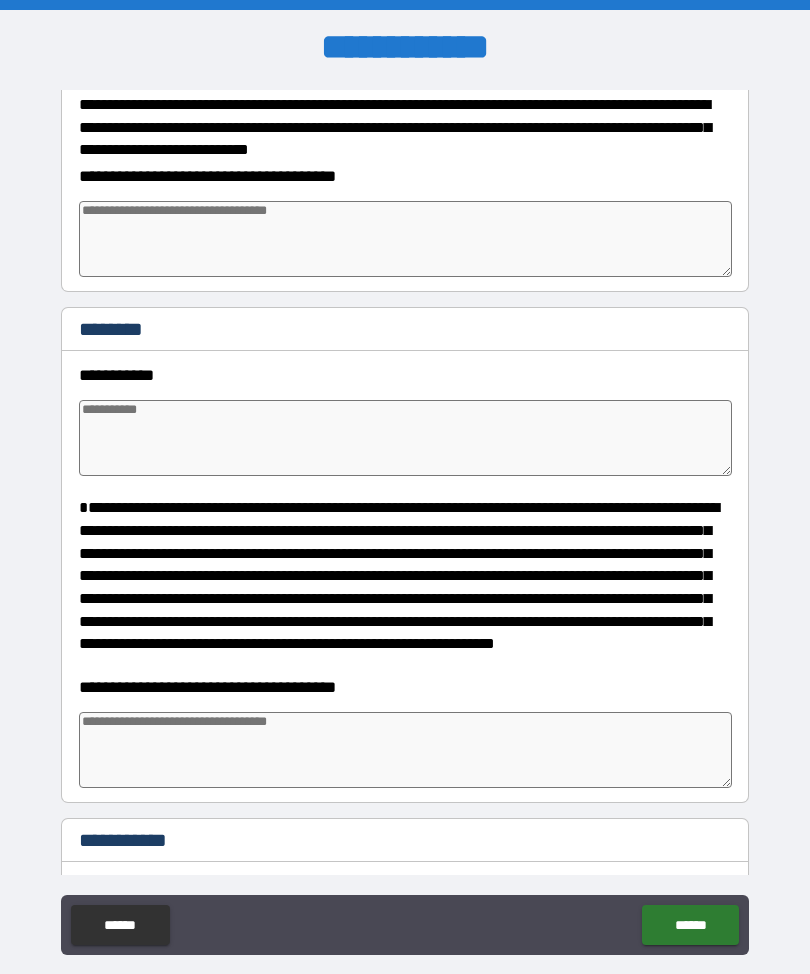 click at bounding box center [405, 438] 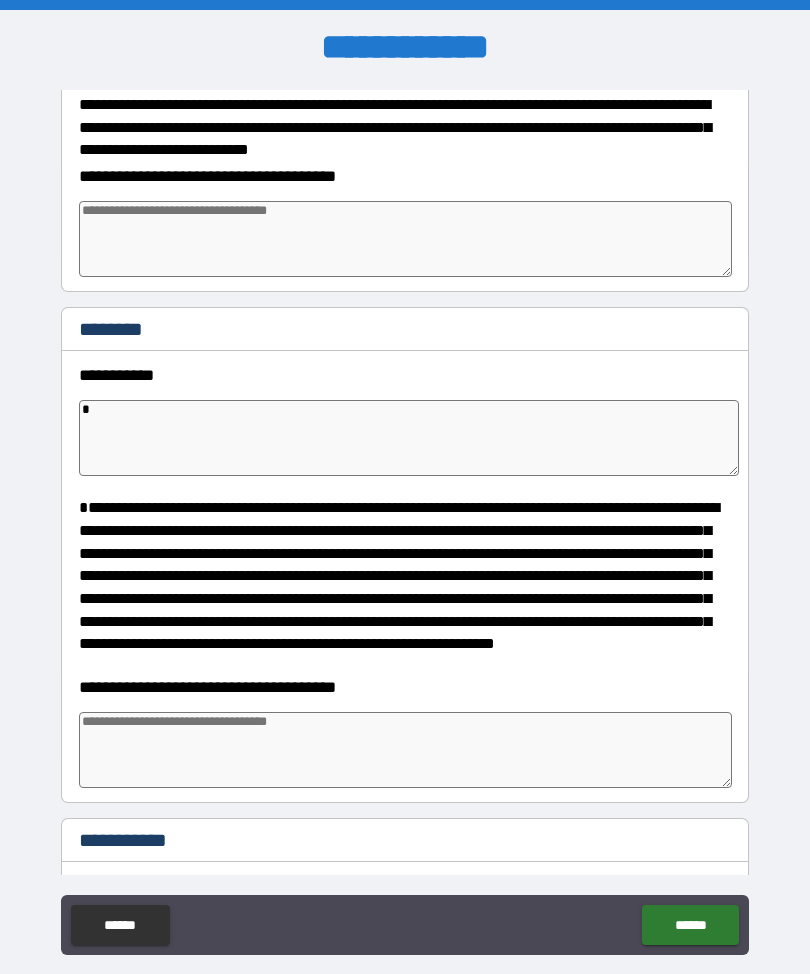 type on "*" 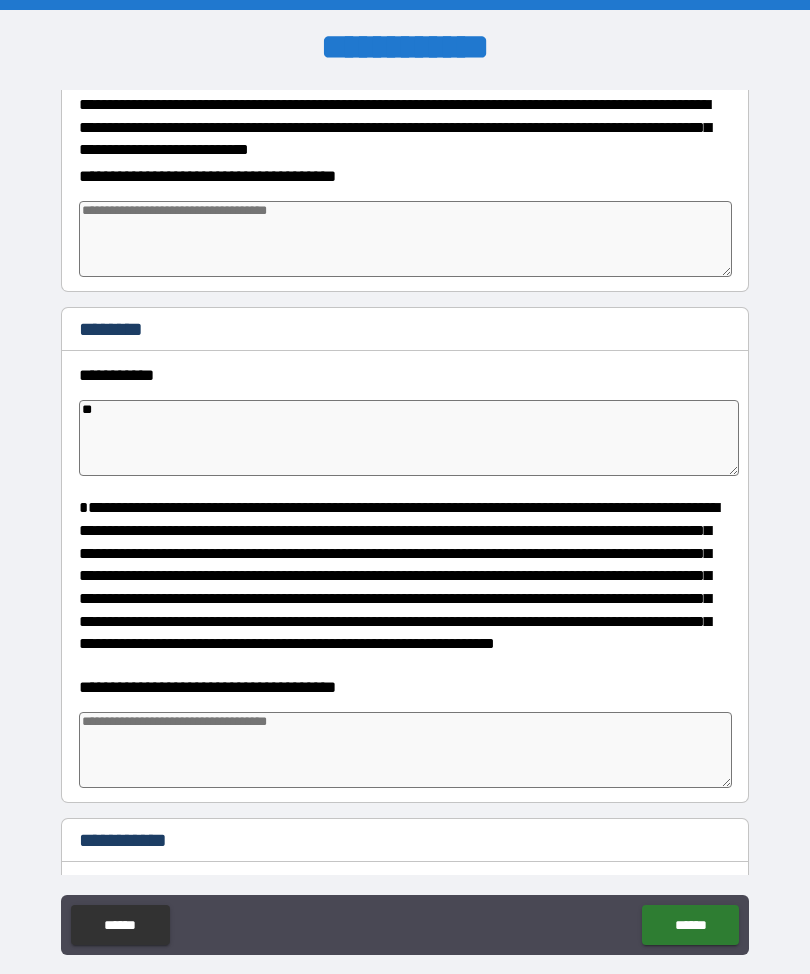 type on "*" 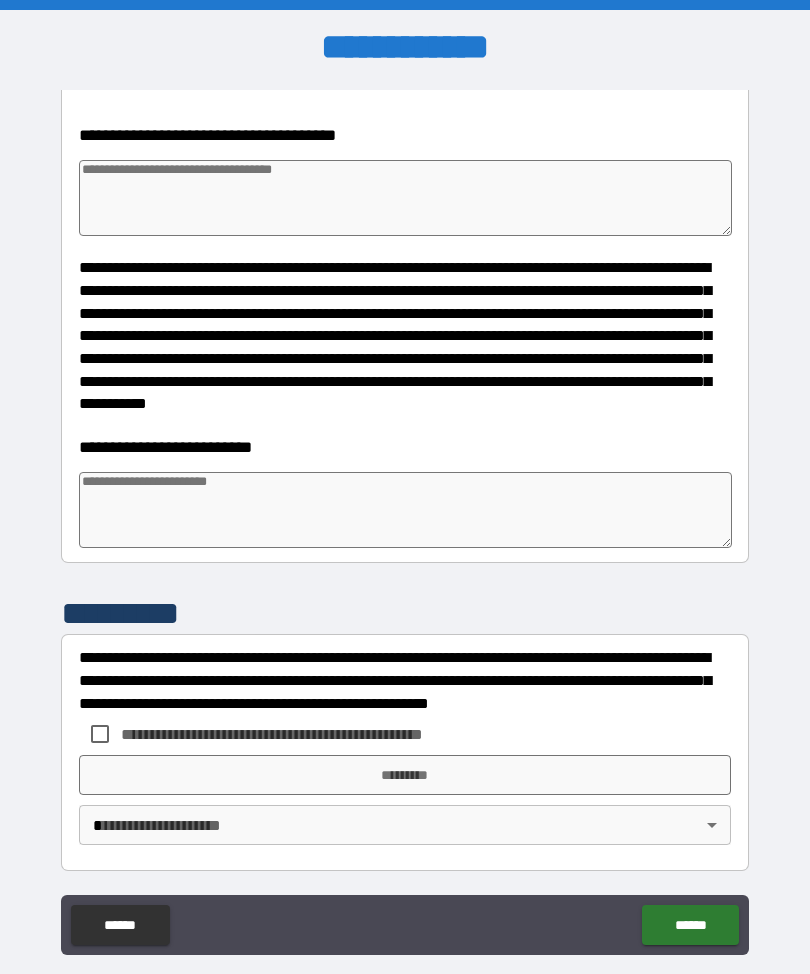scroll, scrollTop: 6002, scrollLeft: 0, axis: vertical 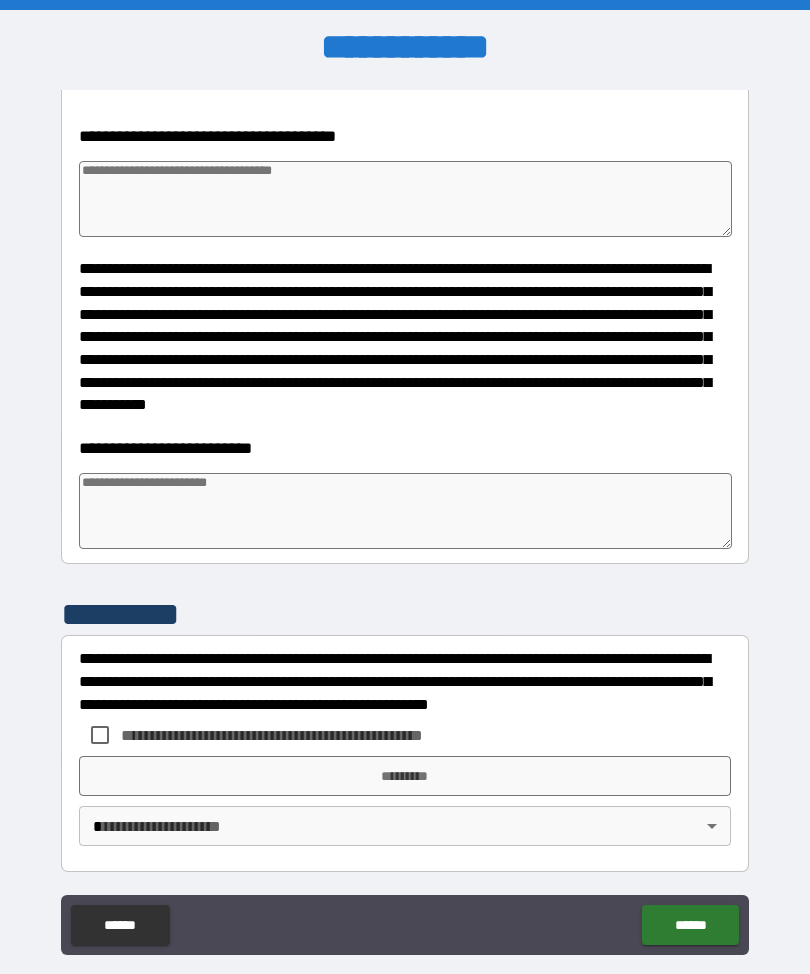 type on "**" 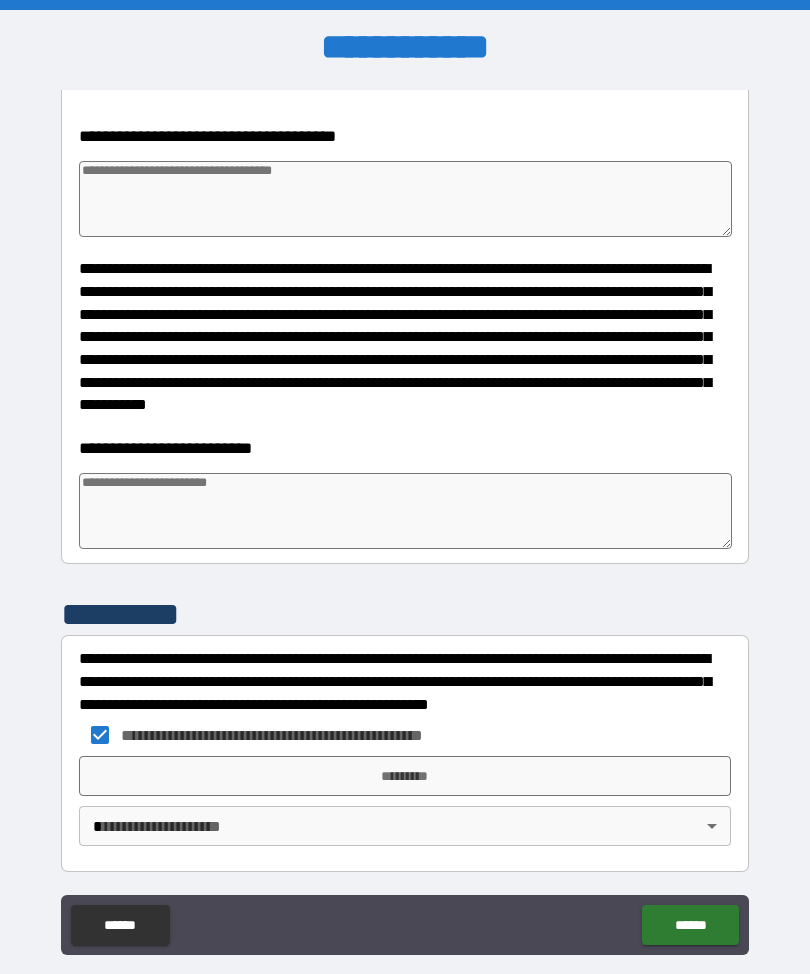 type on "*" 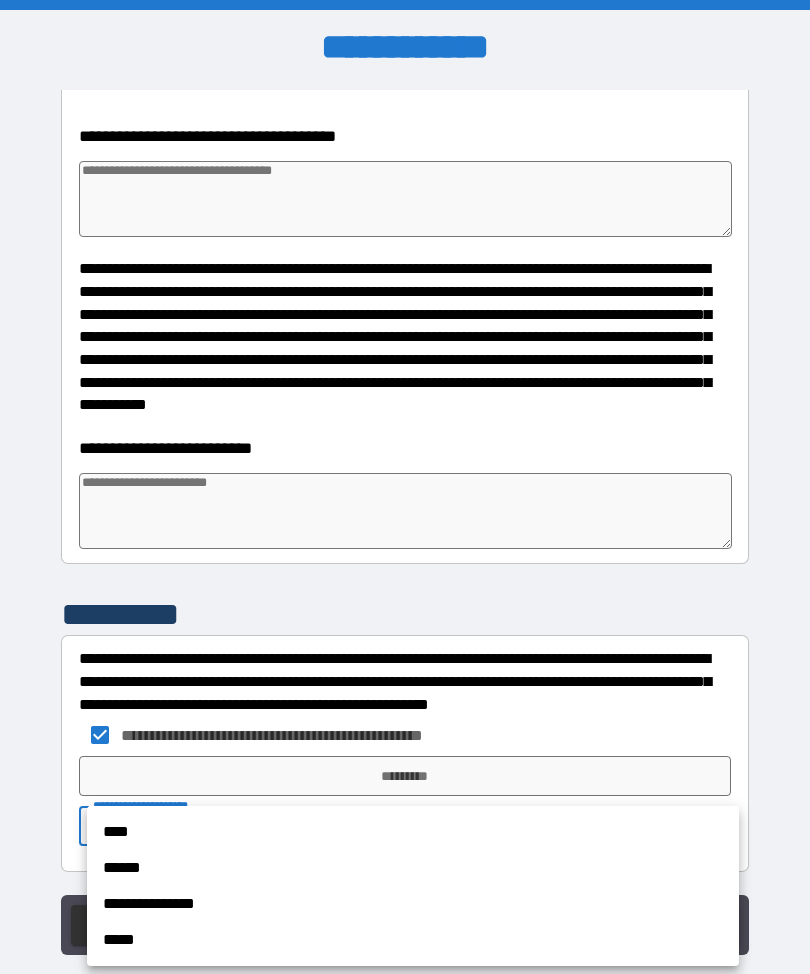 click on "****" at bounding box center [413, 832] 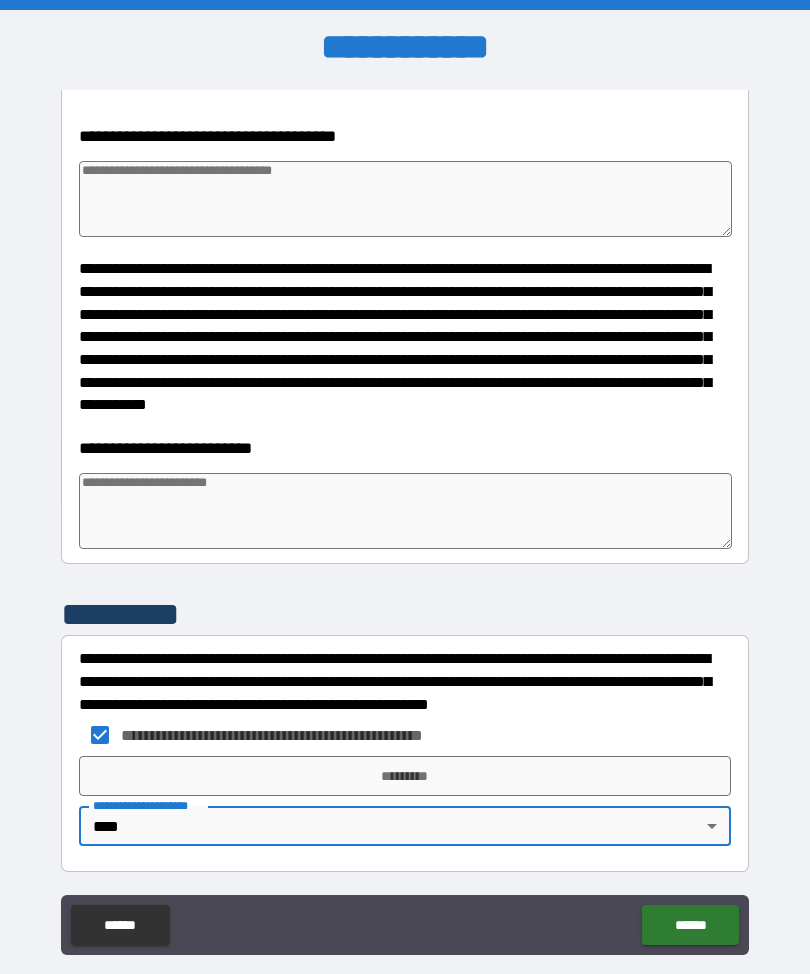 type on "*" 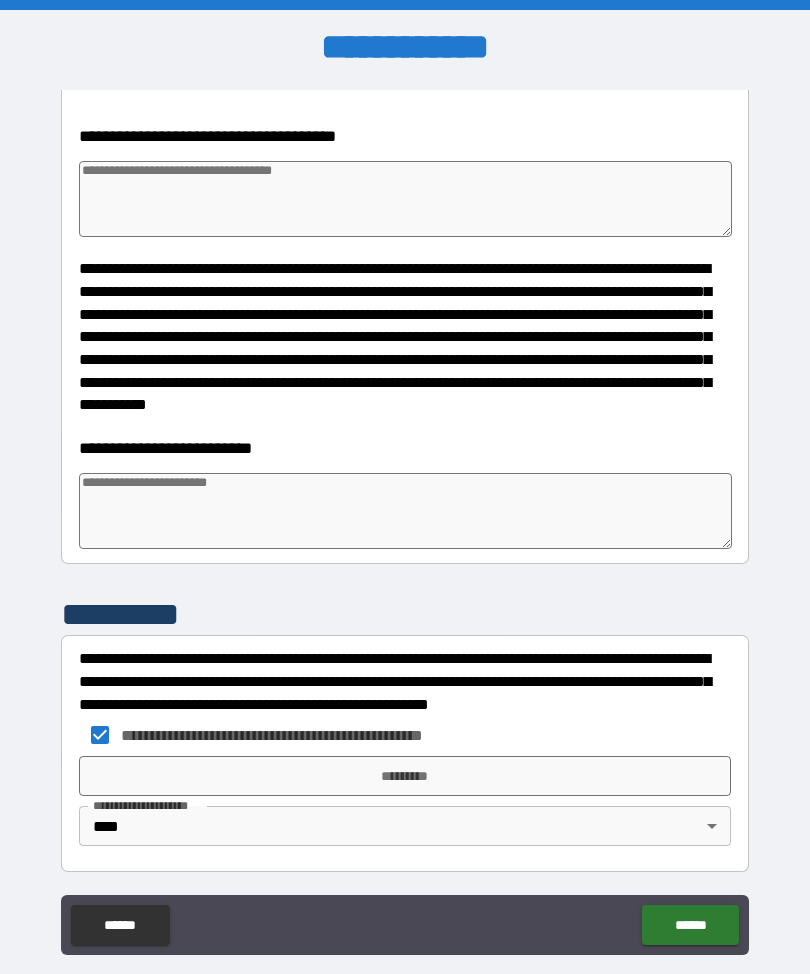 type 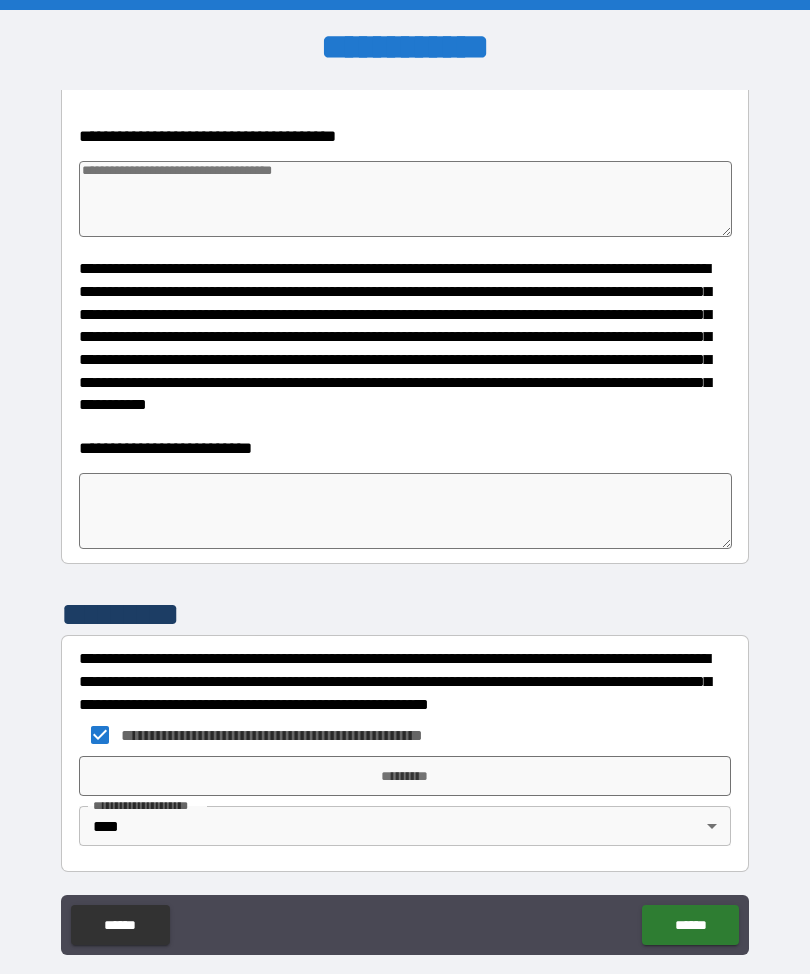 type on "*" 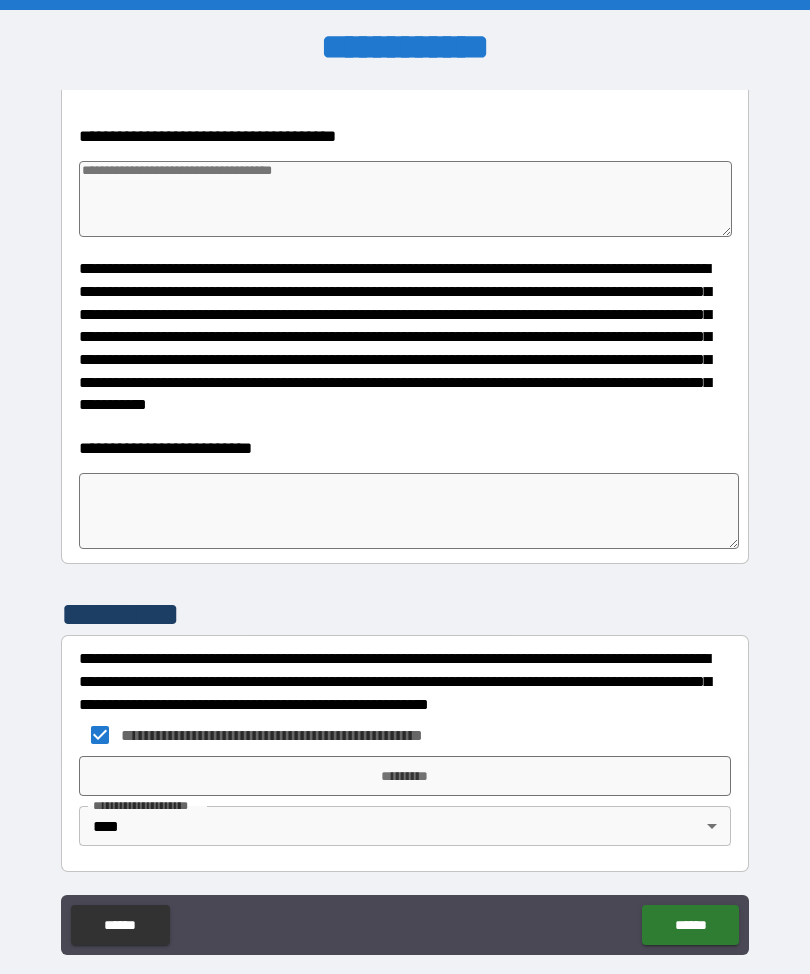 type on "*" 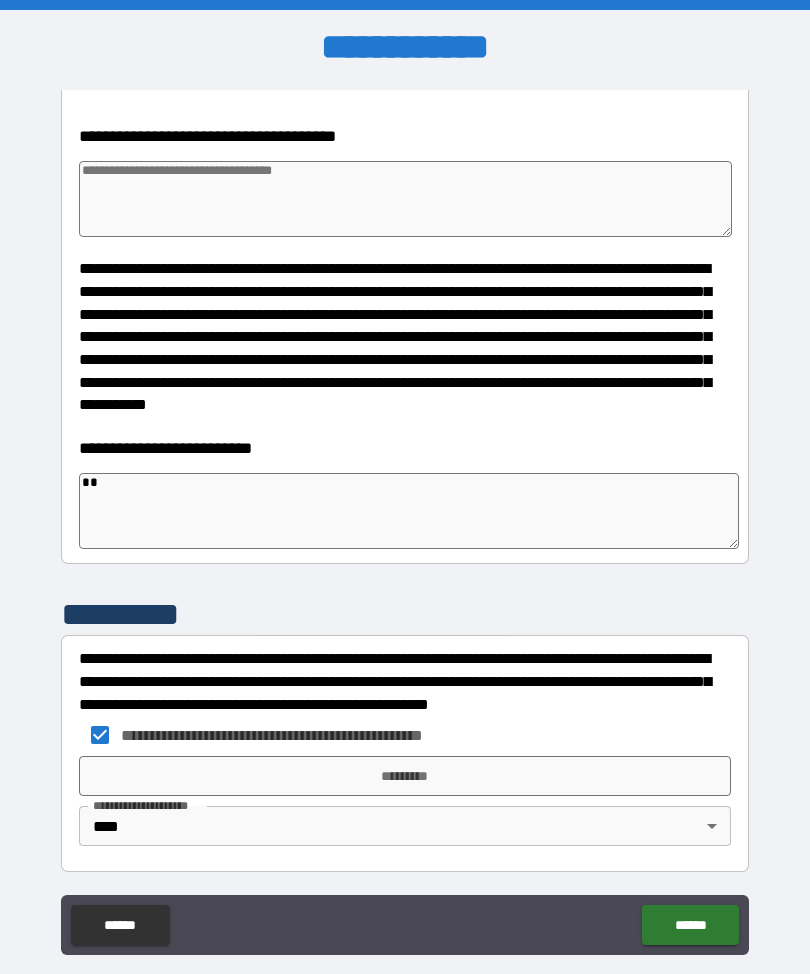 type on "*" 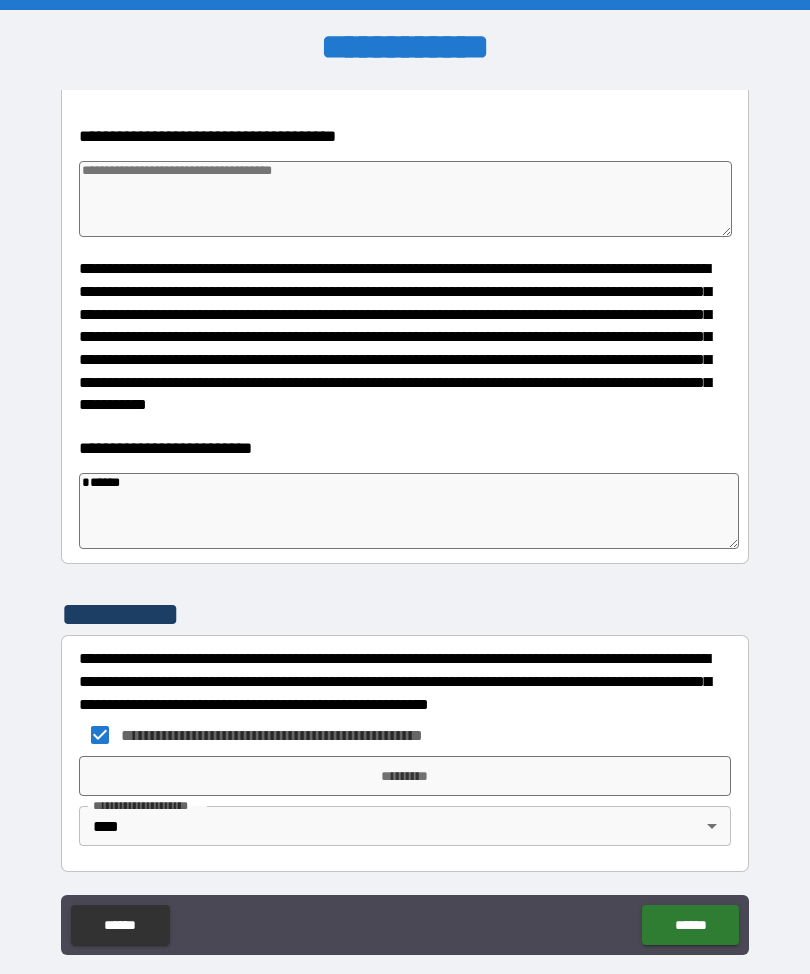 click on "******" at bounding box center (409, 511) 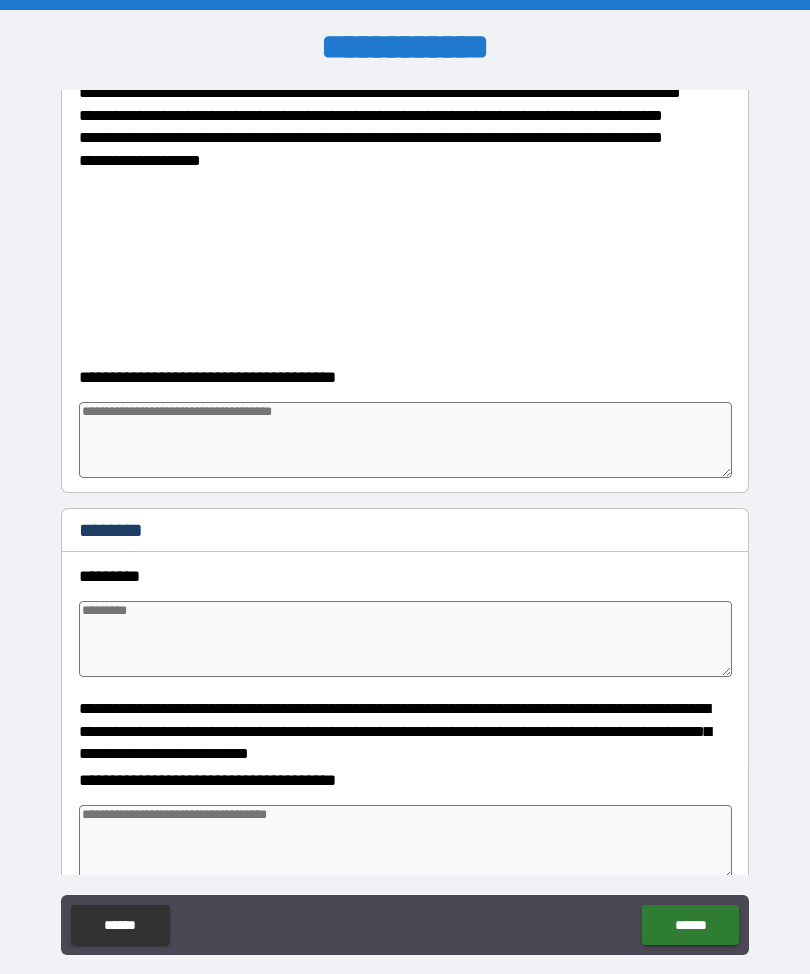 scroll, scrollTop: 777, scrollLeft: 0, axis: vertical 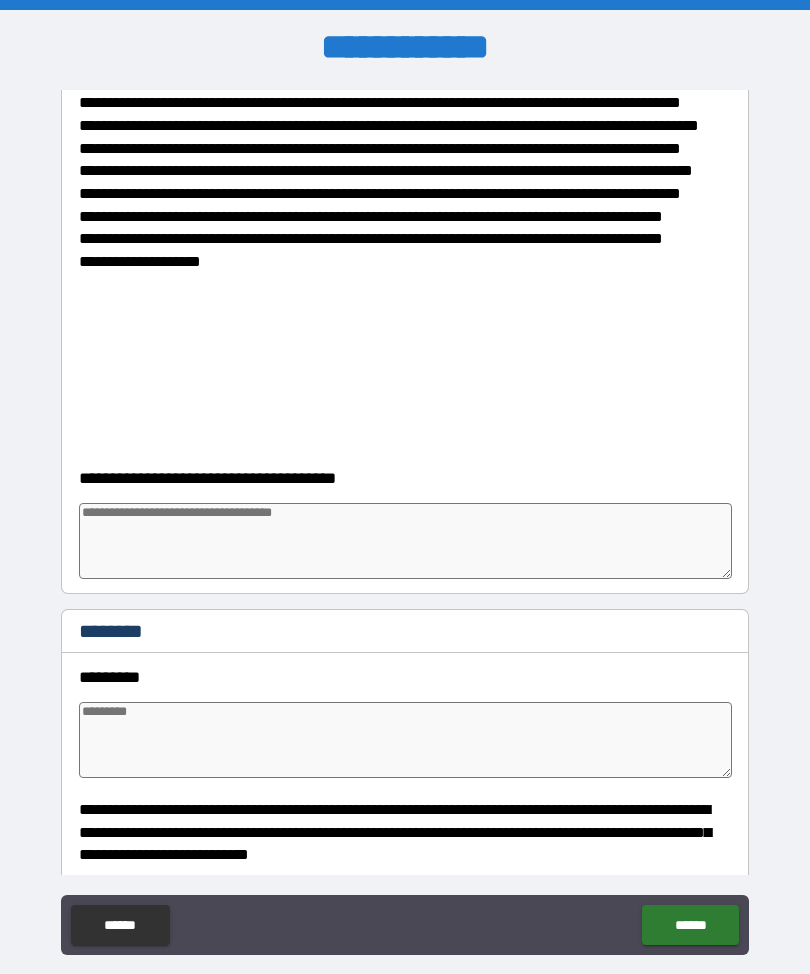 click at bounding box center [405, 541] 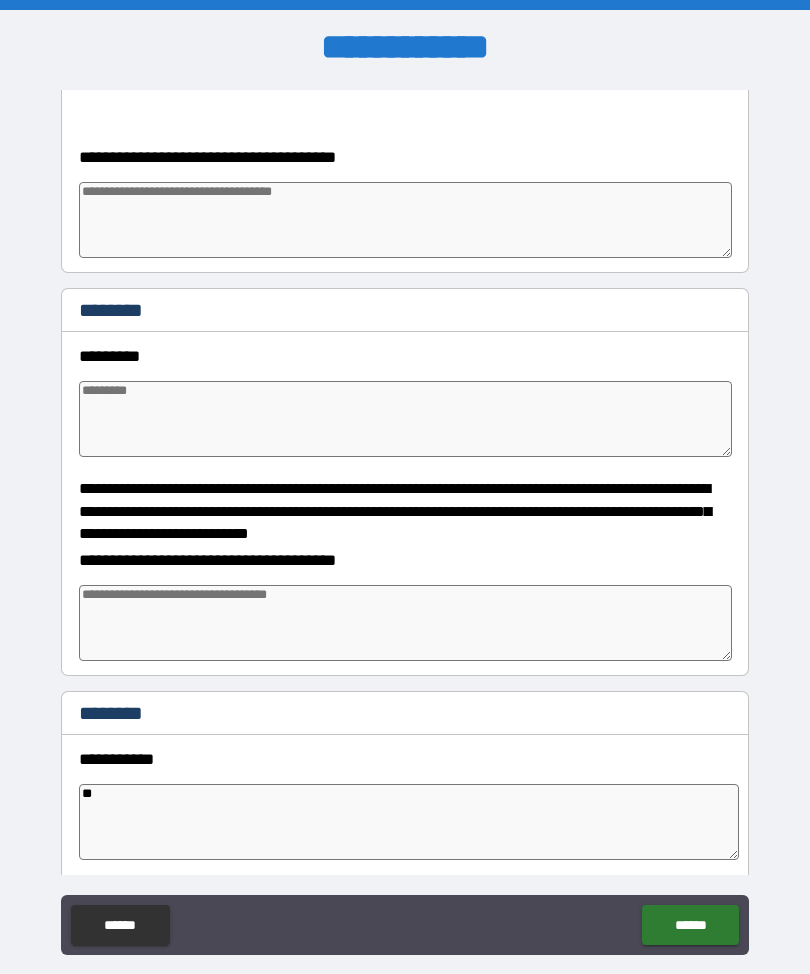 scroll, scrollTop: 1035, scrollLeft: 0, axis: vertical 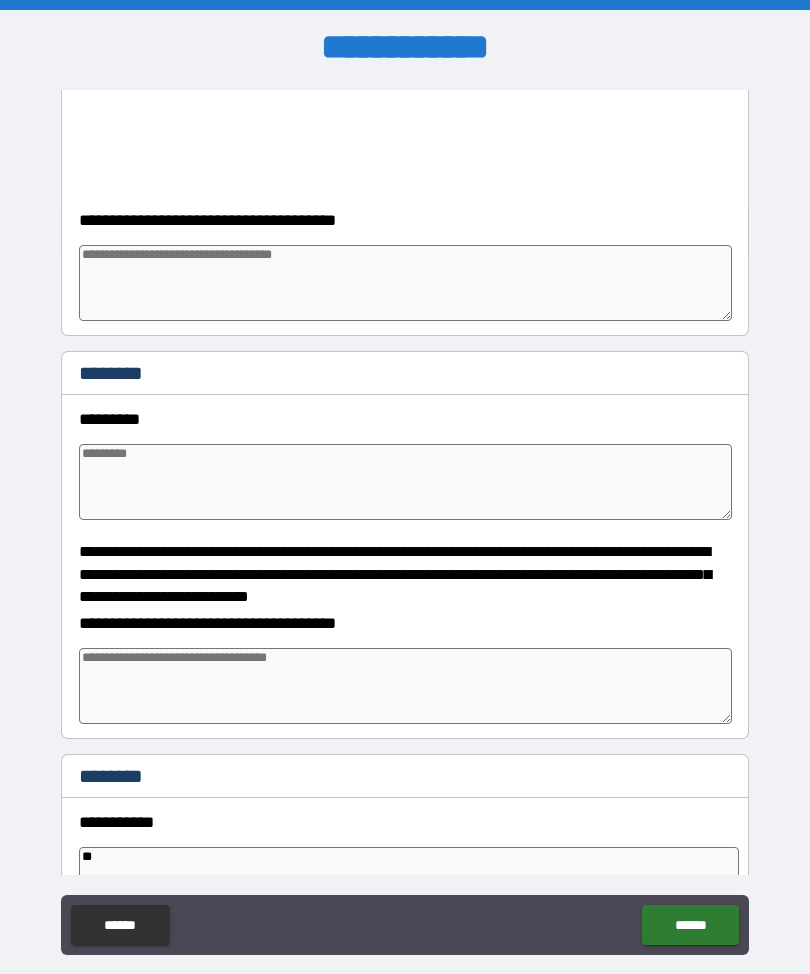 click at bounding box center [405, 283] 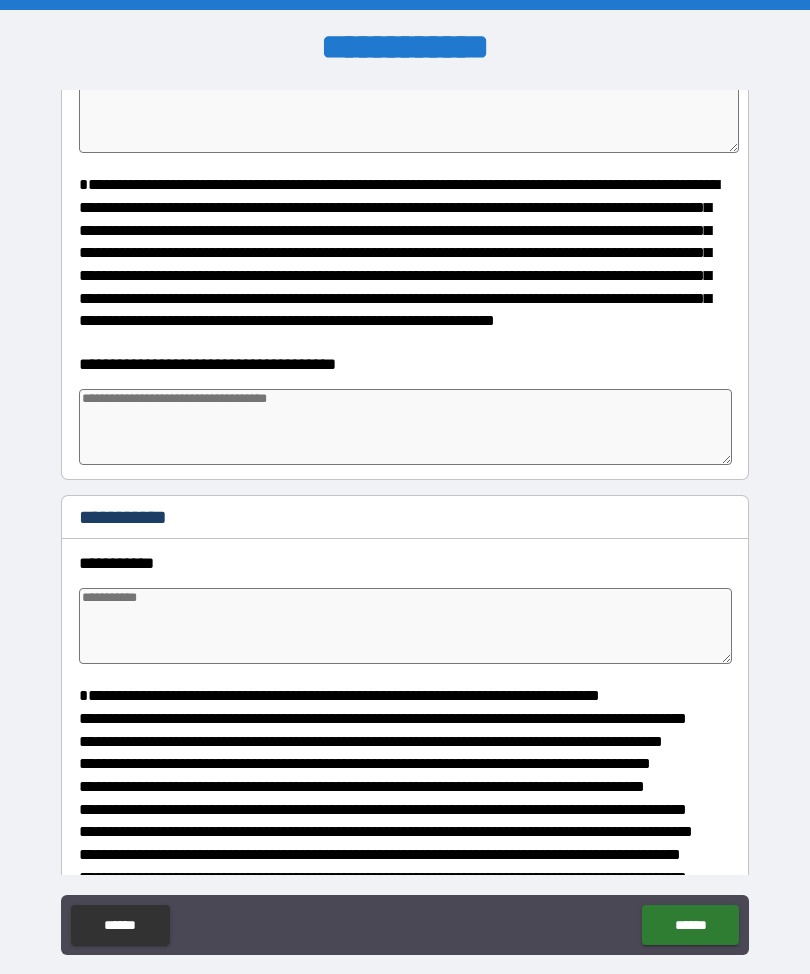 scroll, scrollTop: 1803, scrollLeft: 0, axis: vertical 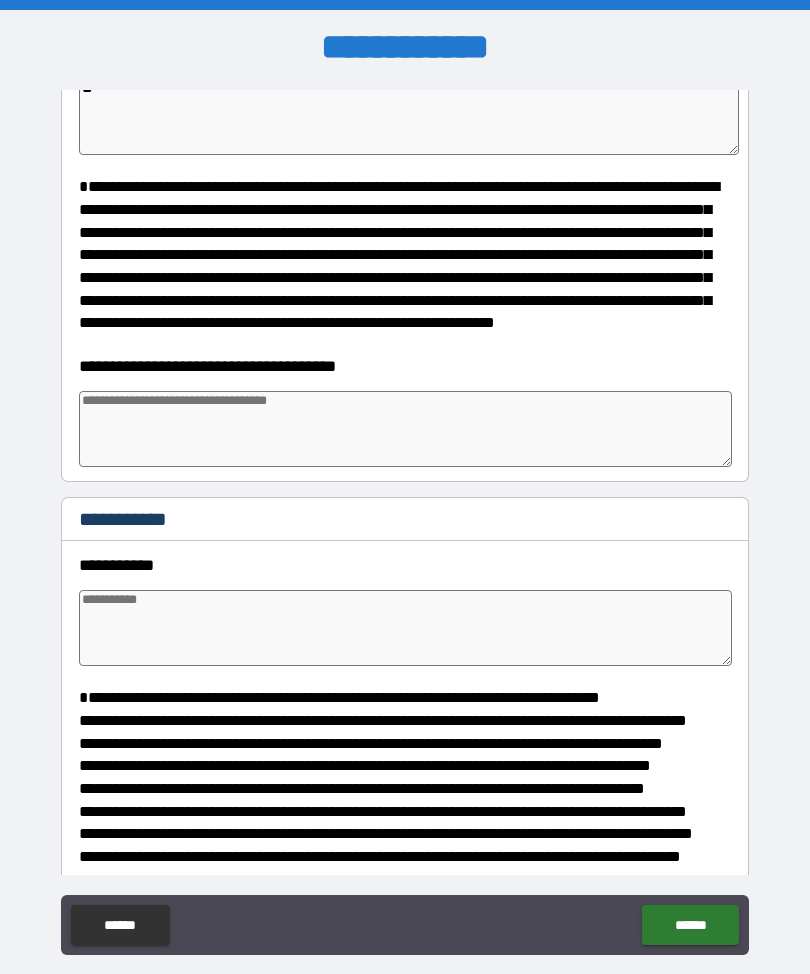 click at bounding box center [405, 429] 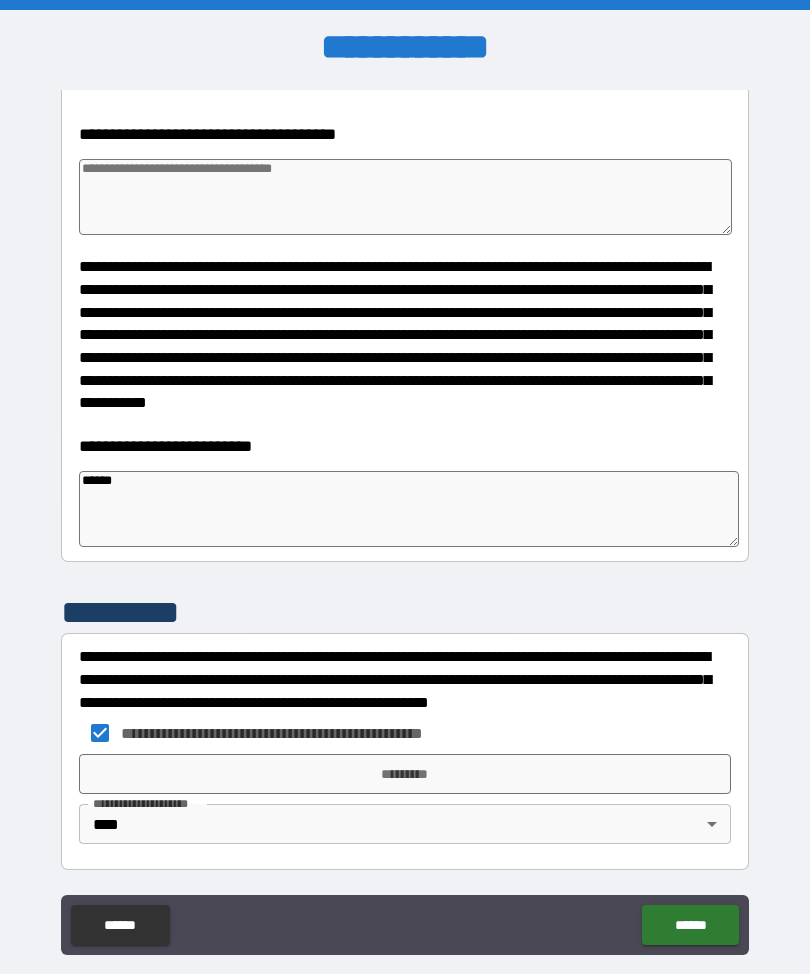 scroll, scrollTop: 6002, scrollLeft: 0, axis: vertical 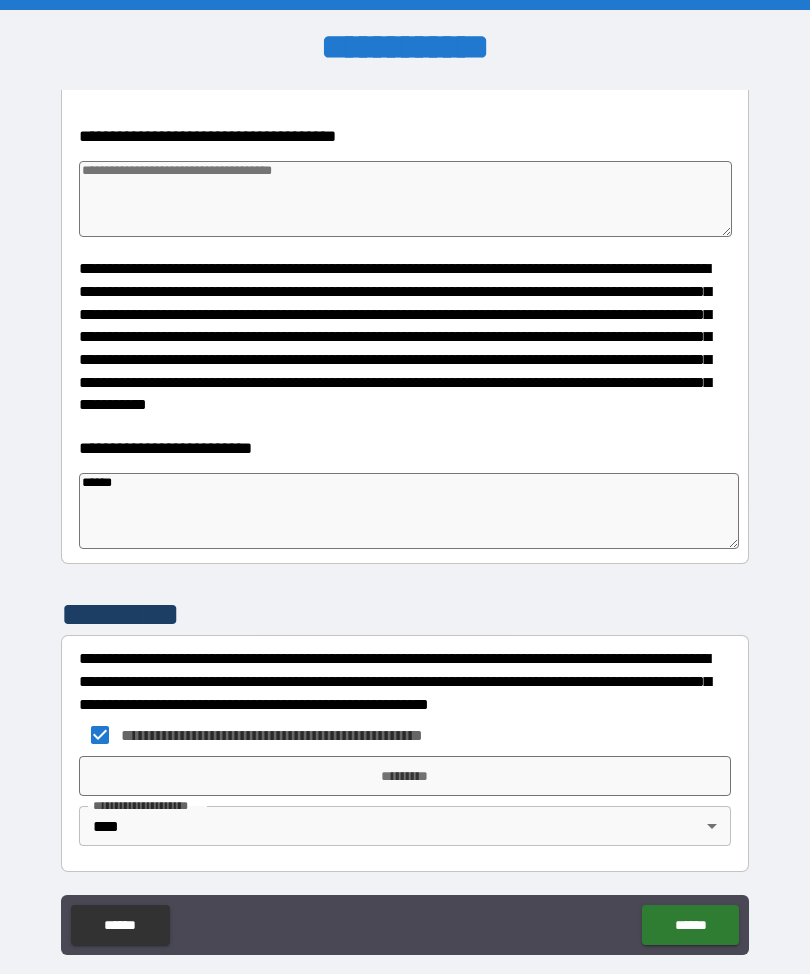 click on "******" at bounding box center [409, 511] 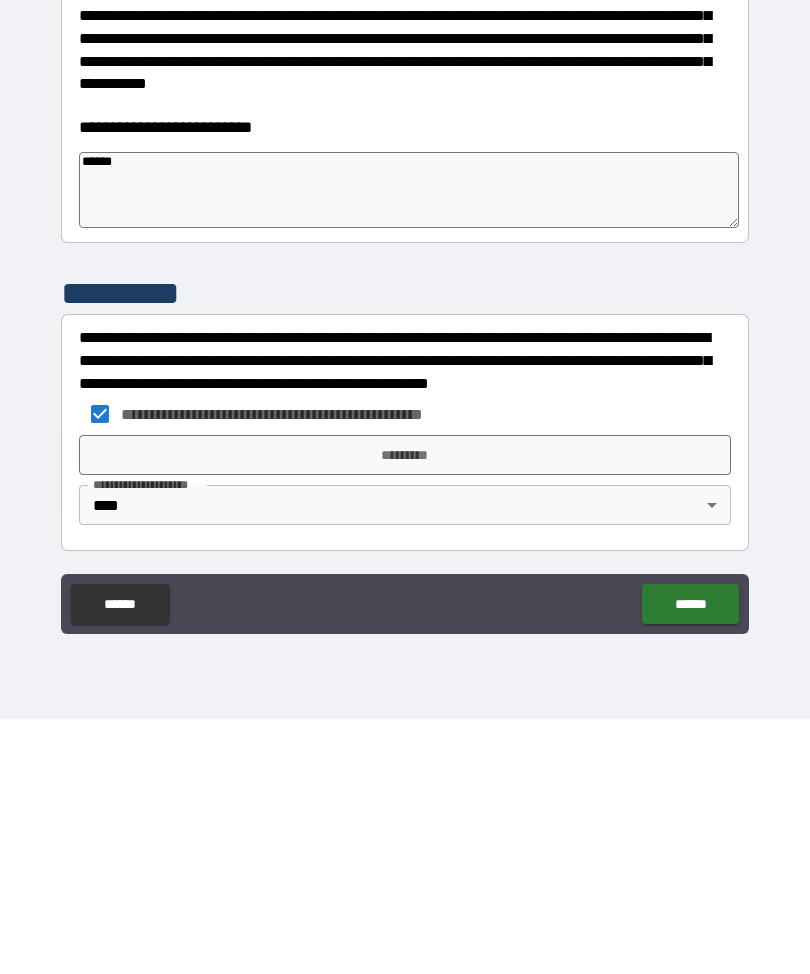 scroll, scrollTop: 67, scrollLeft: 0, axis: vertical 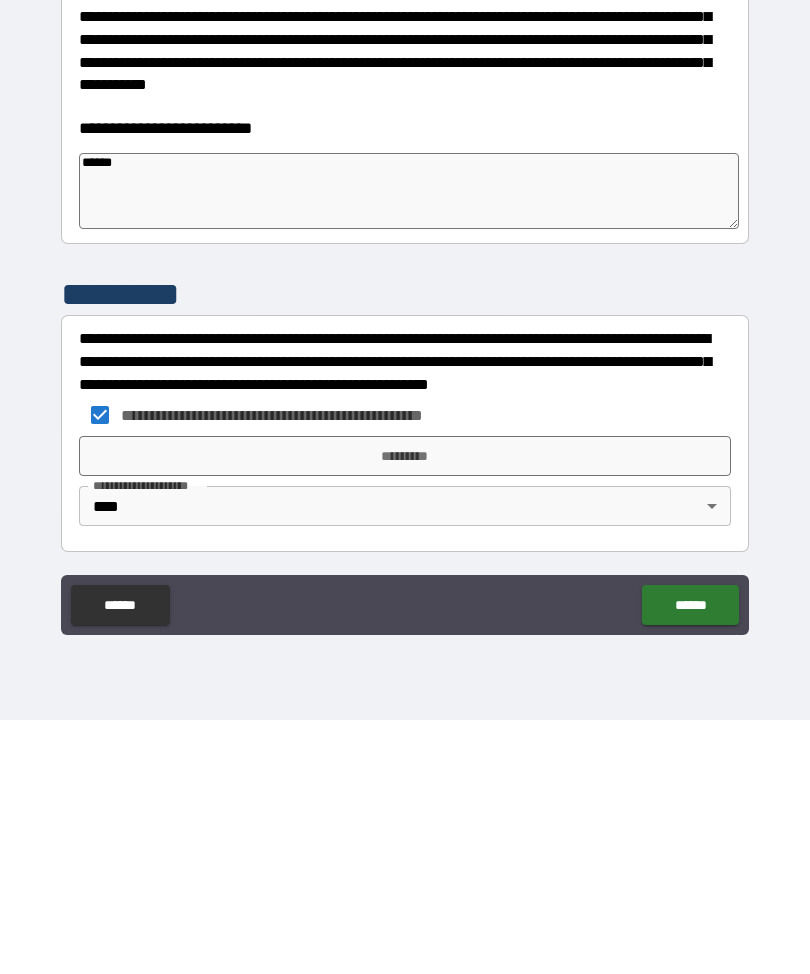 click on "**********" at bounding box center [305, 669] 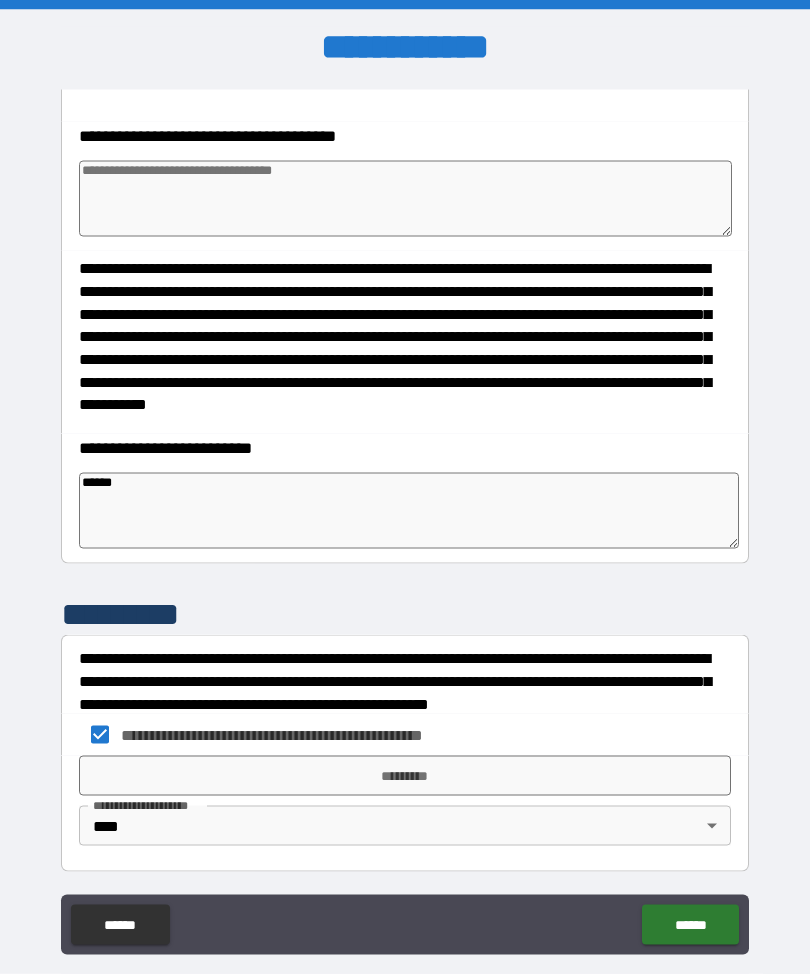 click on "*********" at bounding box center (405, 776) 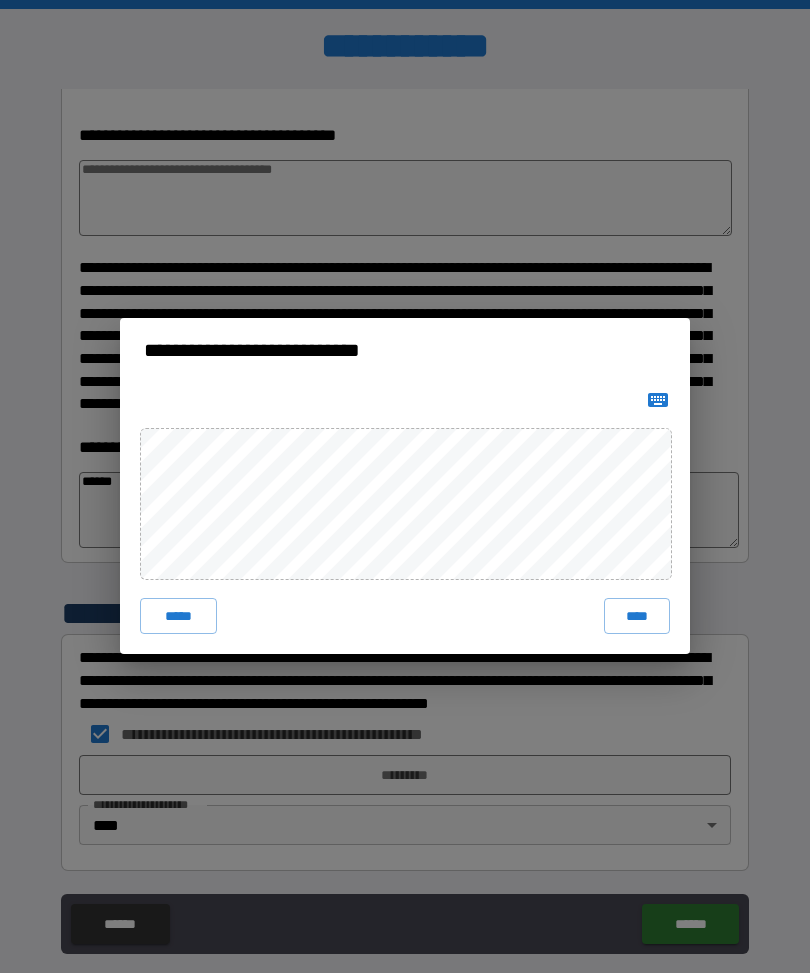 click on "****" at bounding box center (637, 617) 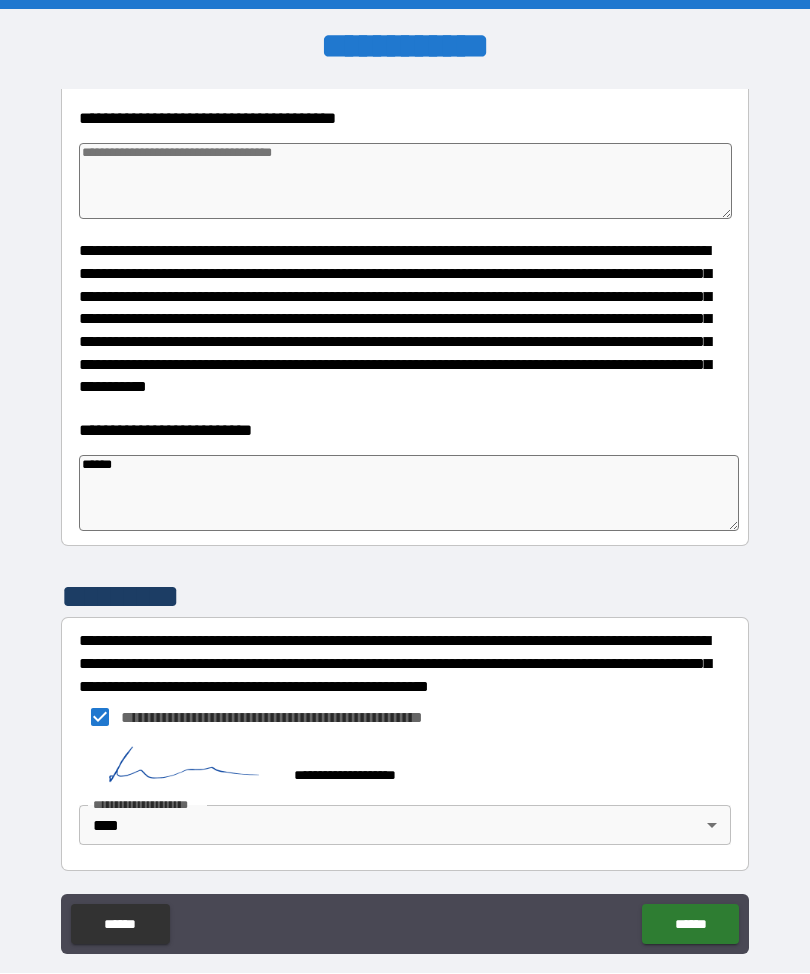 scroll, scrollTop: 6019, scrollLeft: 0, axis: vertical 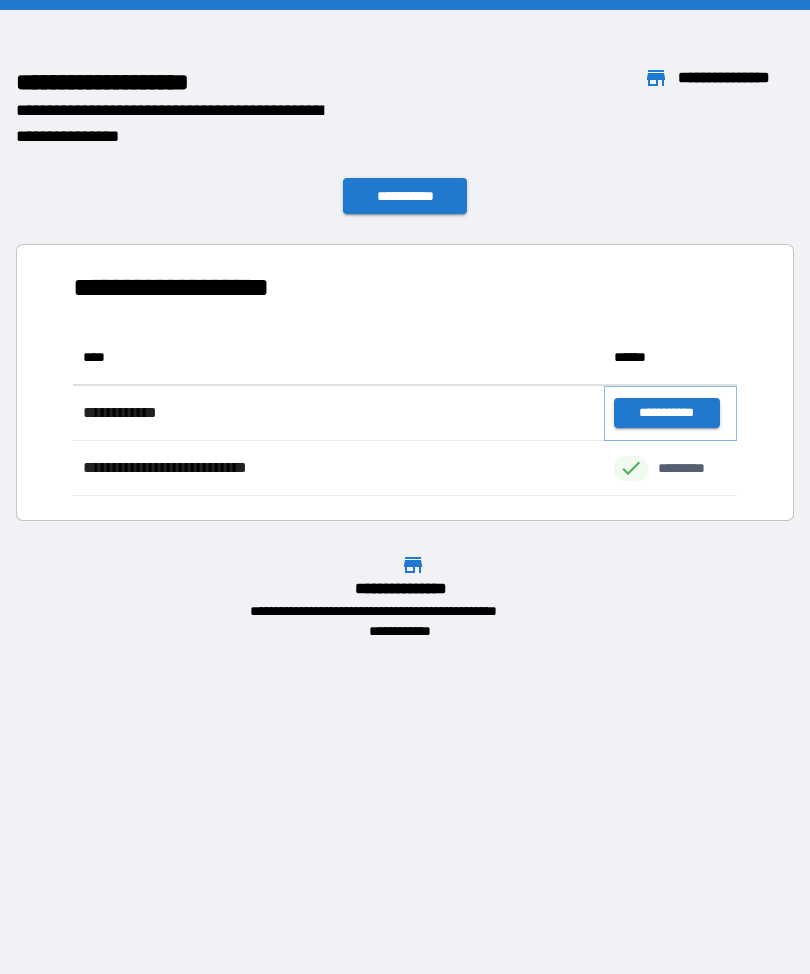 click on "**********" at bounding box center [666, 413] 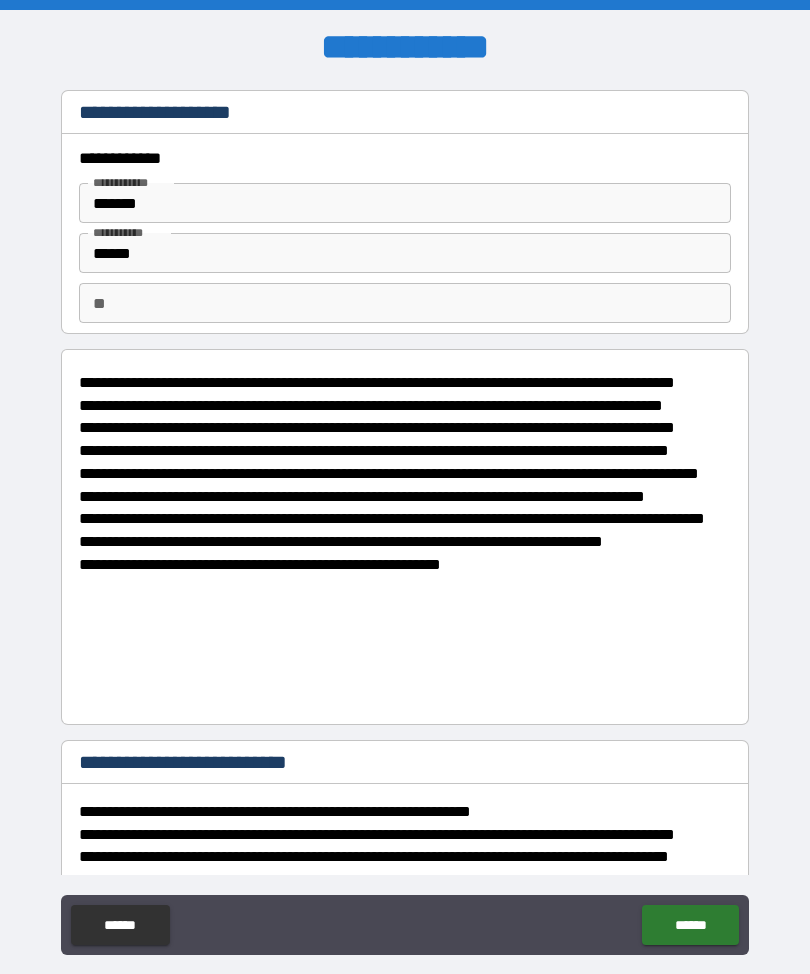type on "*" 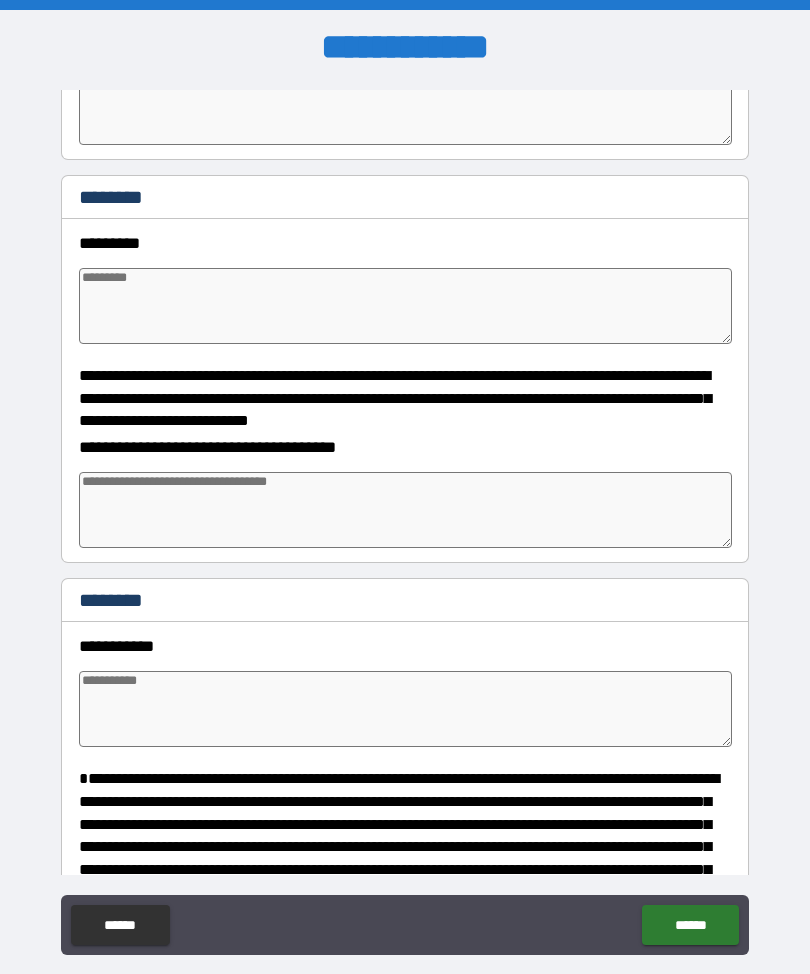 scroll, scrollTop: 1299, scrollLeft: 0, axis: vertical 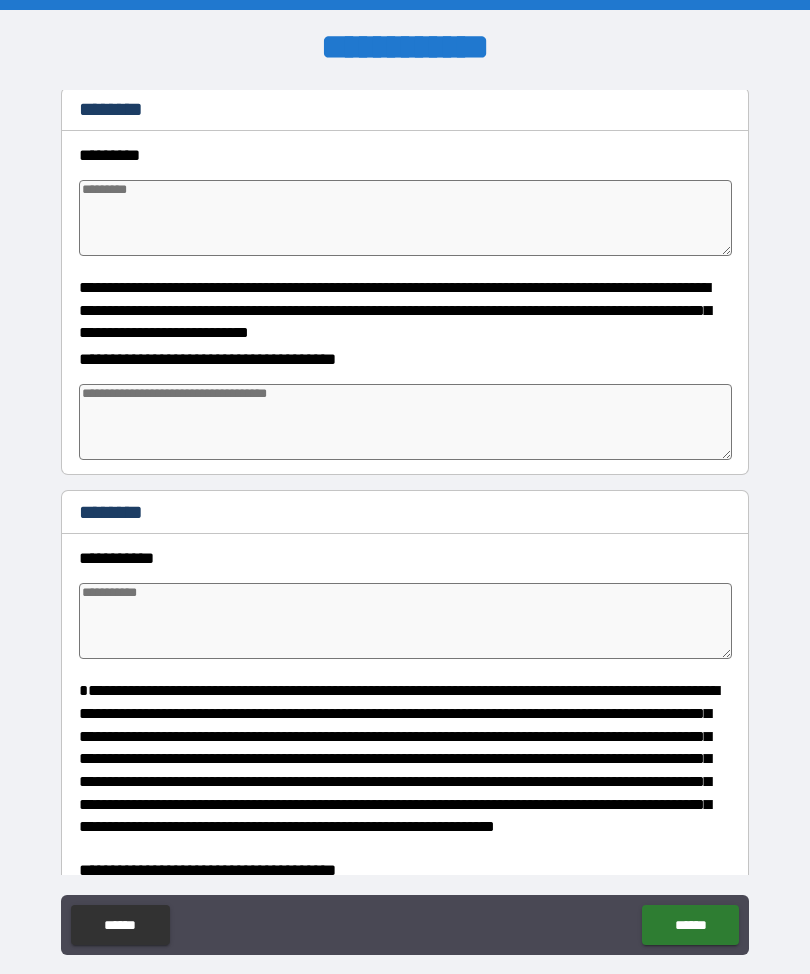 click at bounding box center (405, 621) 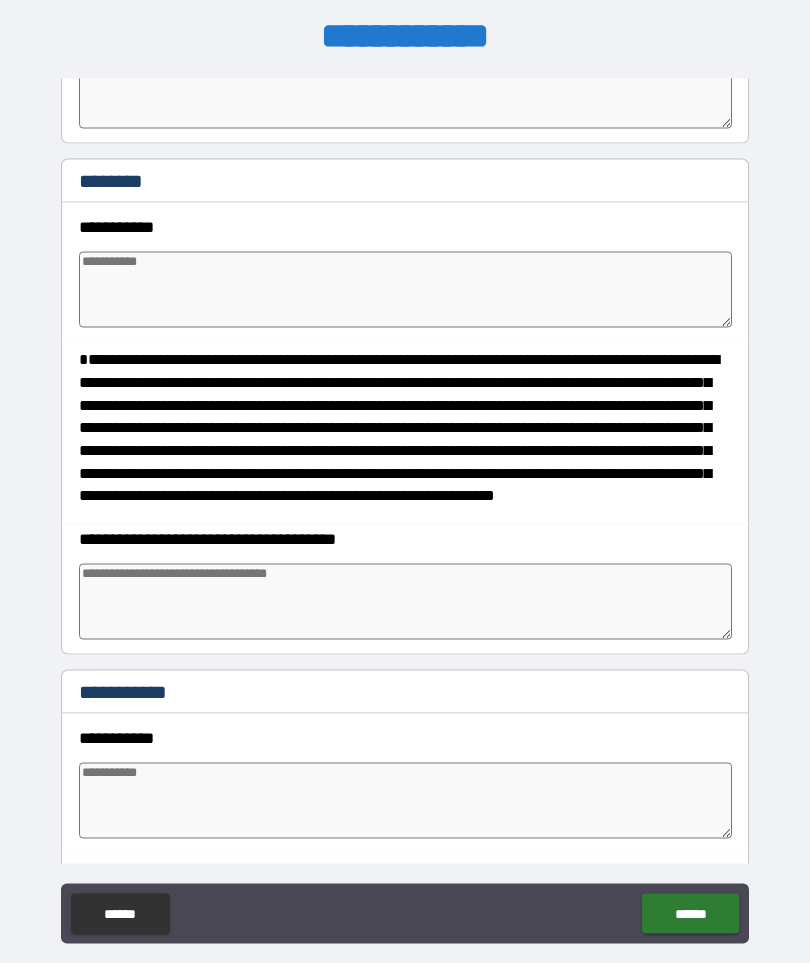 scroll, scrollTop: 1620, scrollLeft: 0, axis: vertical 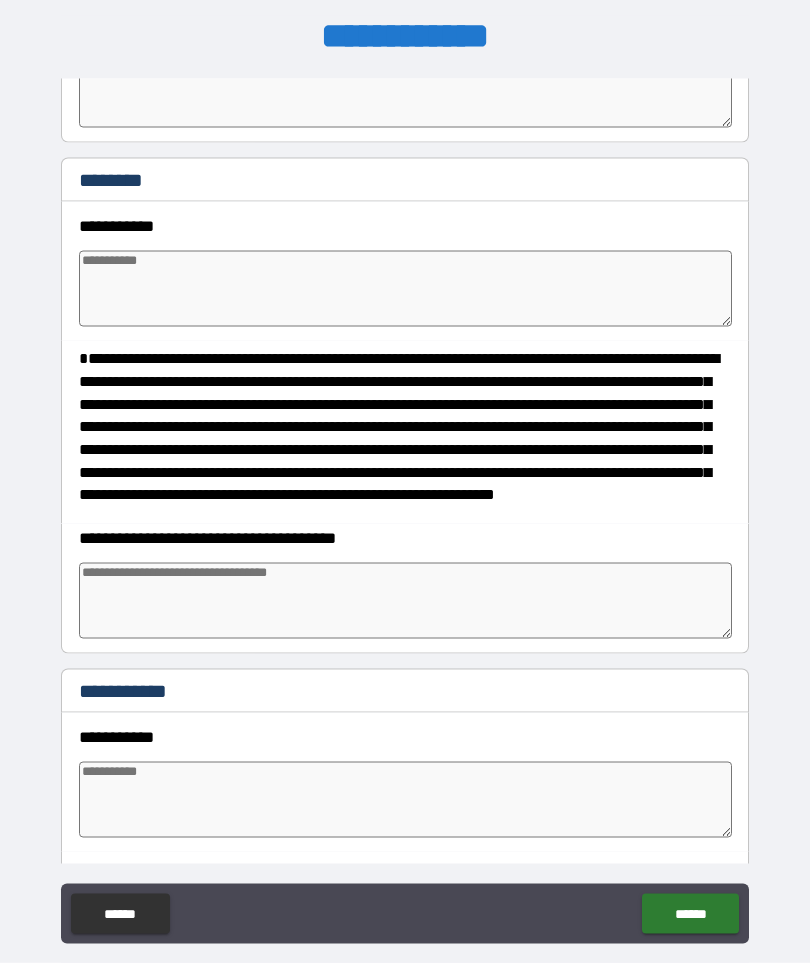 type on "*" 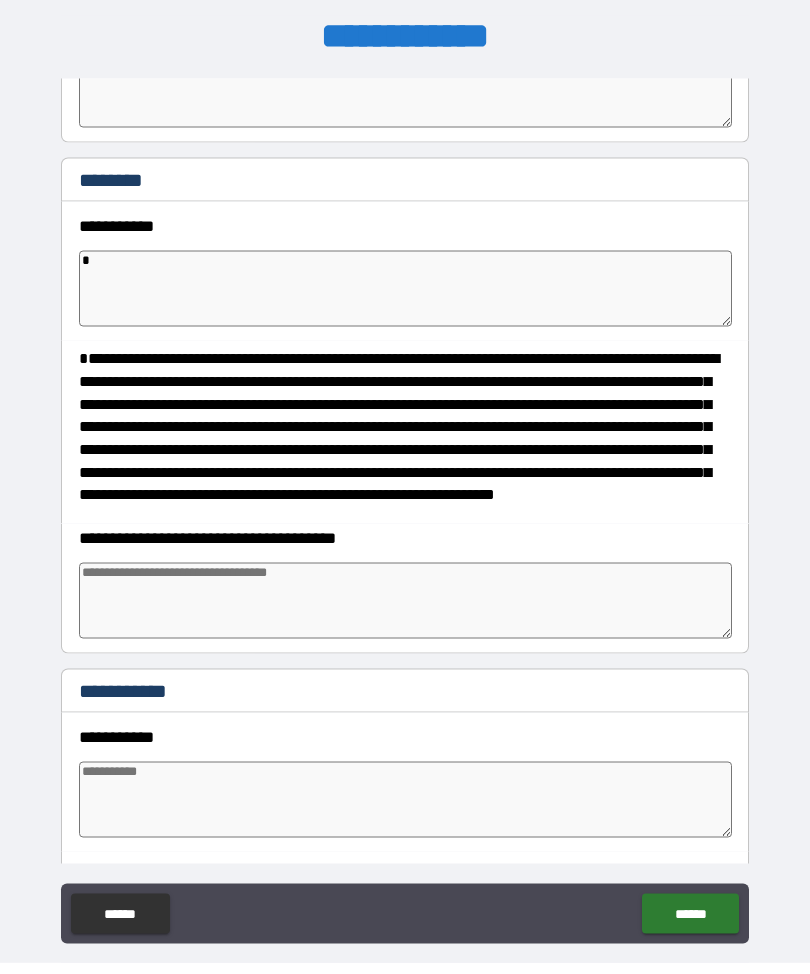 type on "*" 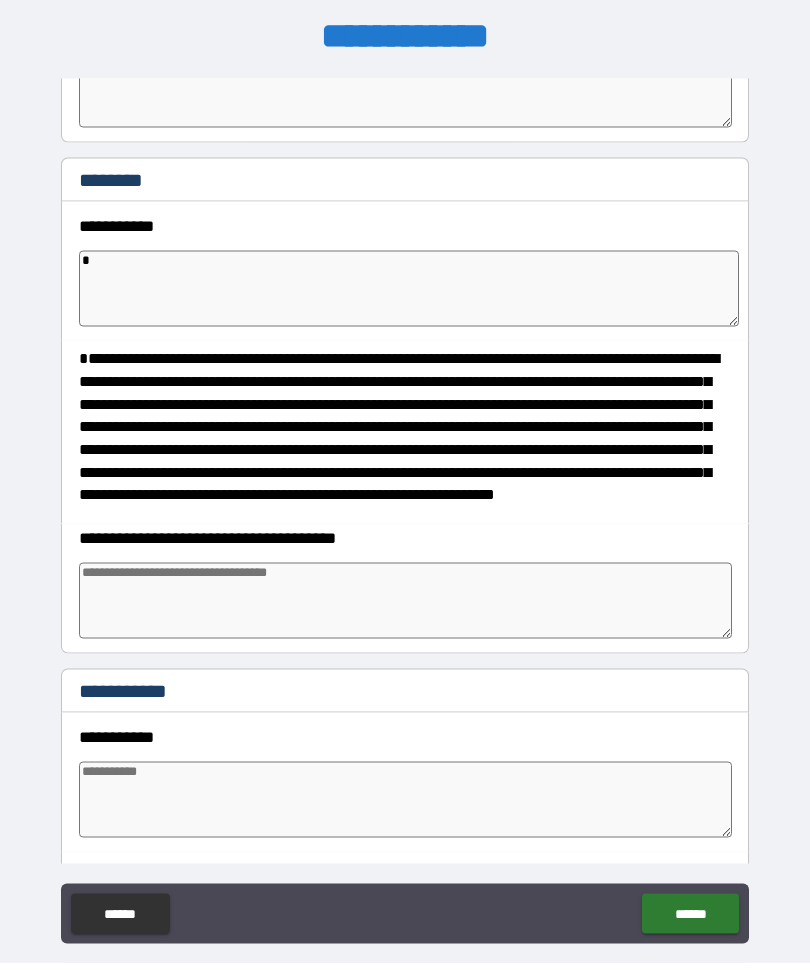 type on "*" 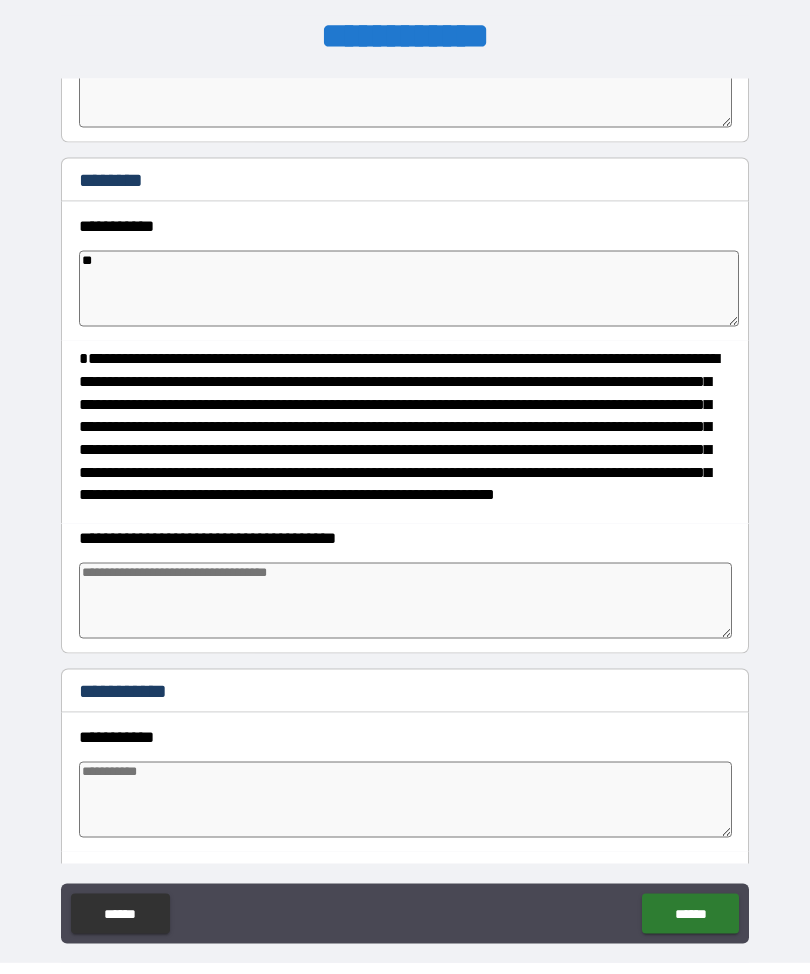 type on "*" 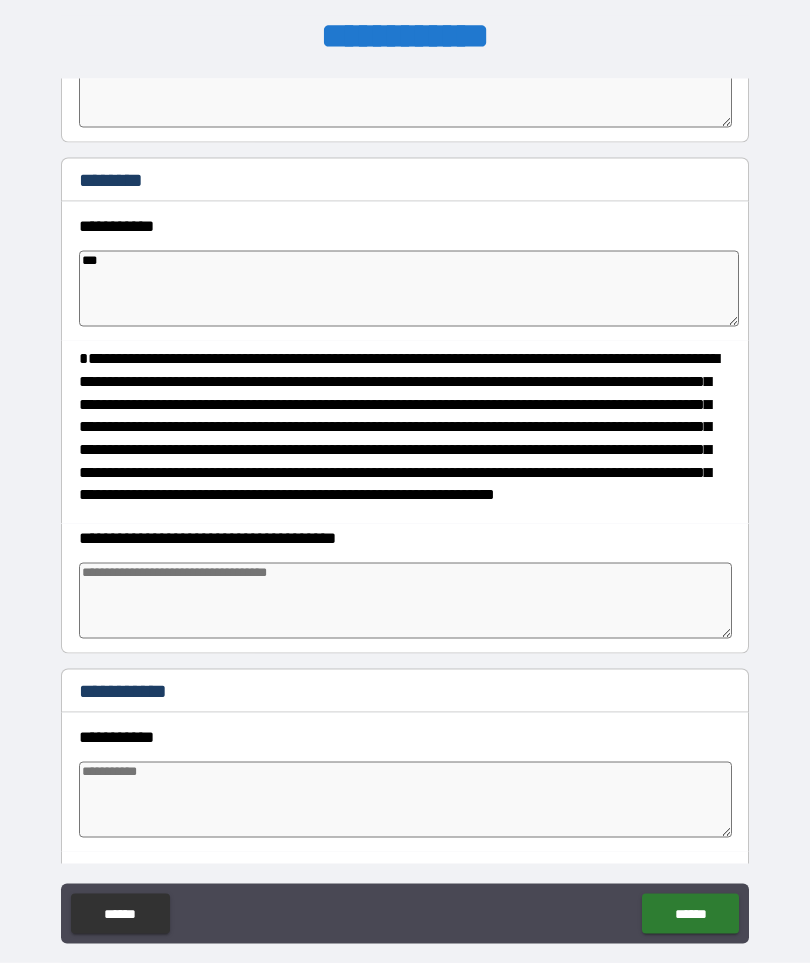 type on "*" 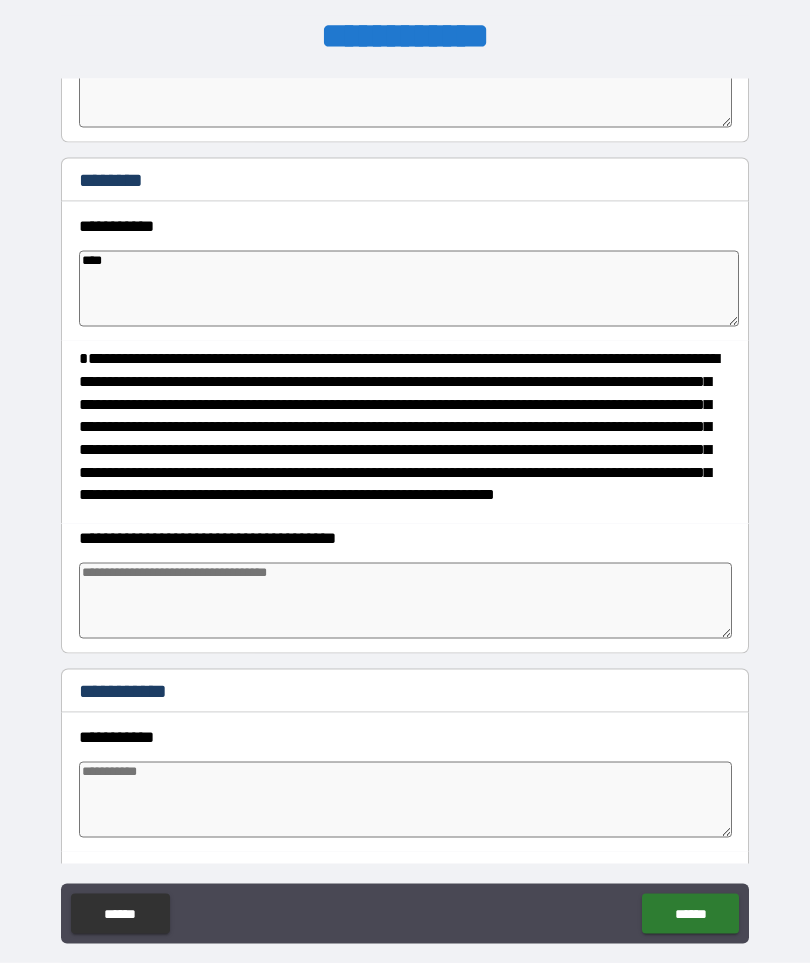 type on "*" 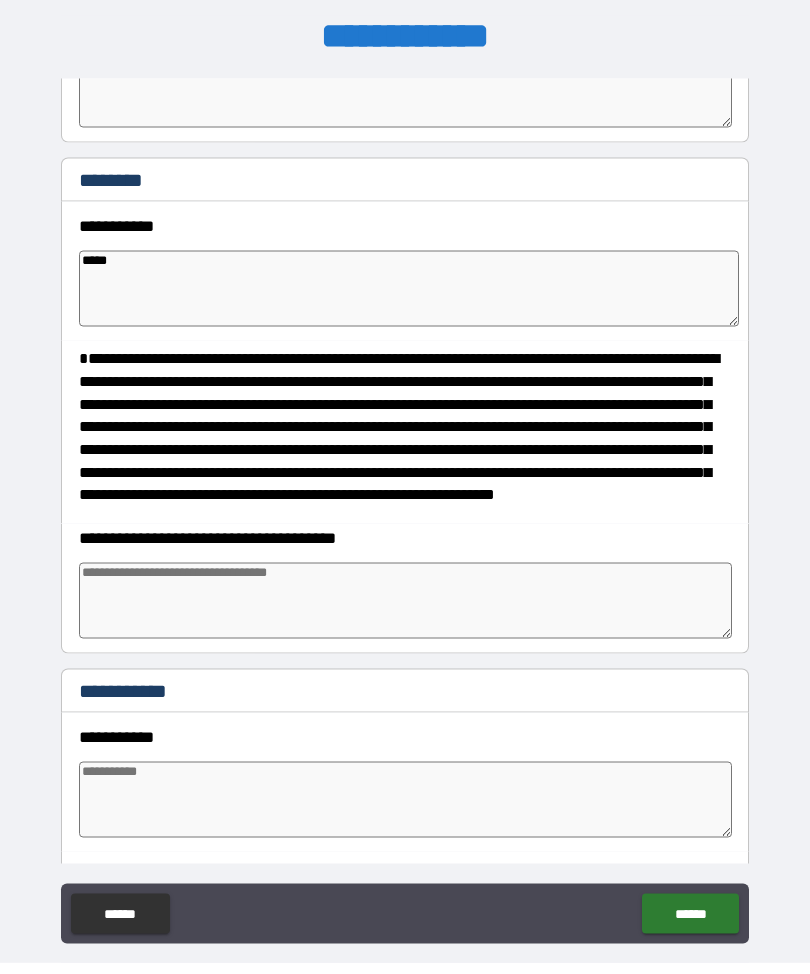 type on "*" 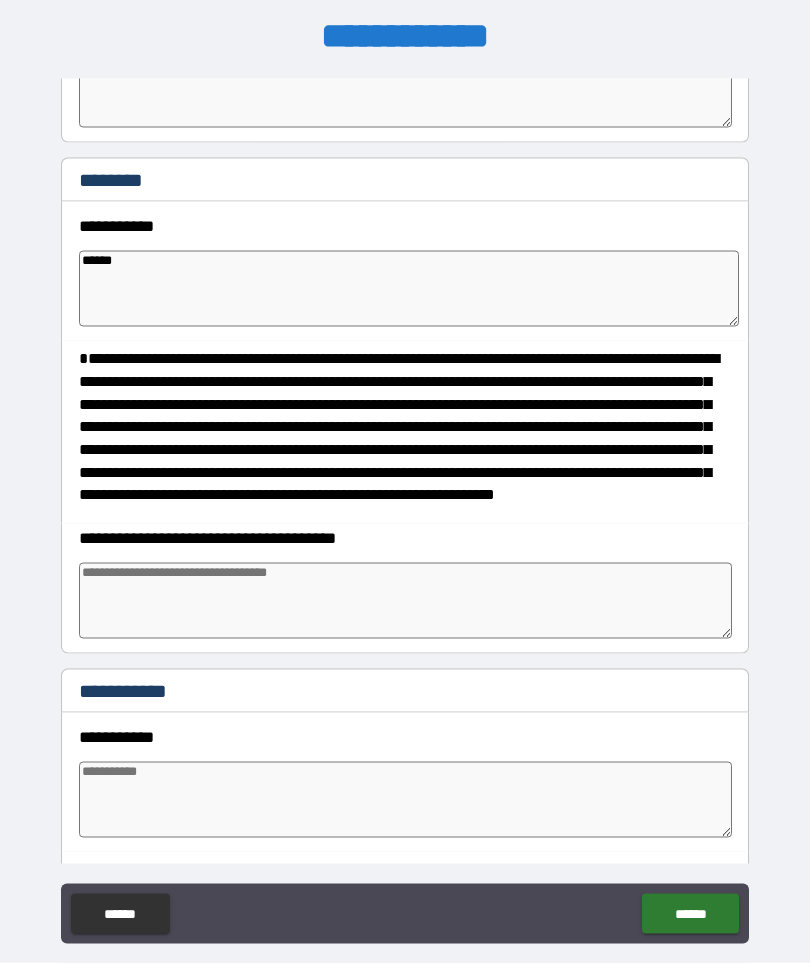 type on "*" 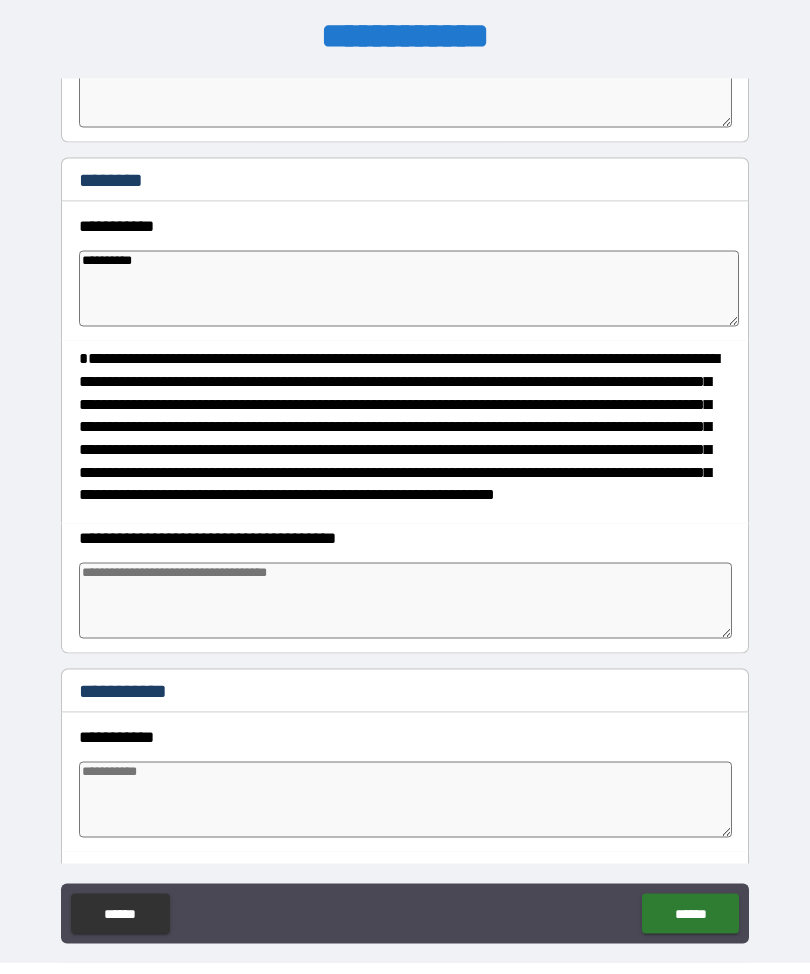 scroll, scrollTop: 12, scrollLeft: 0, axis: vertical 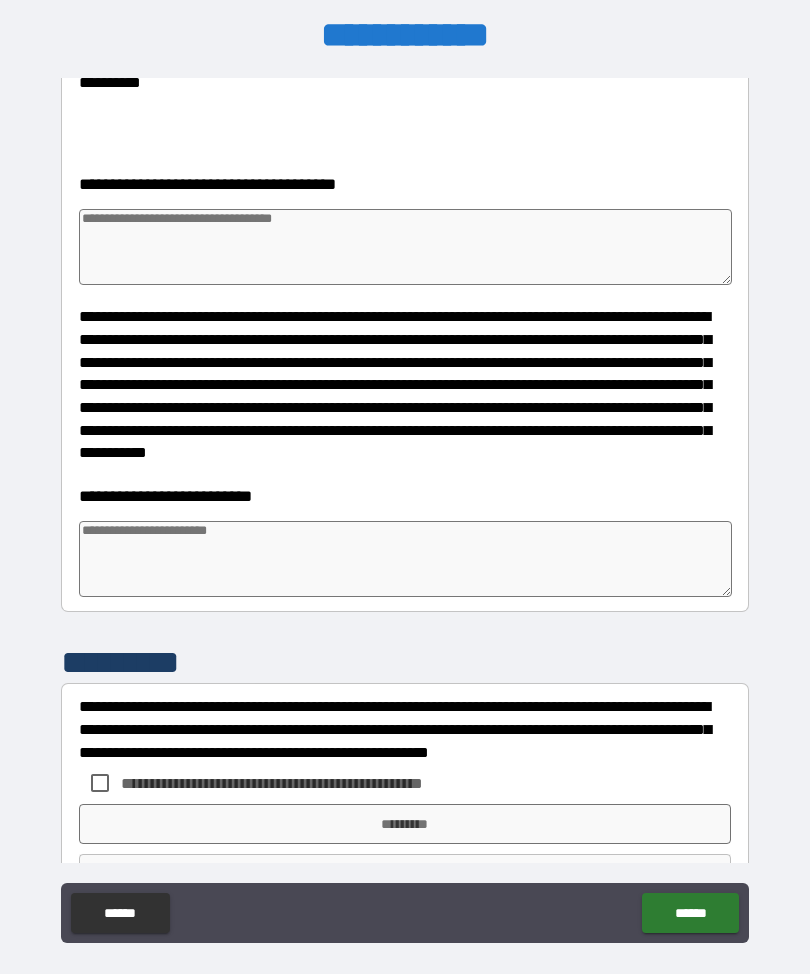 click on "**********" at bounding box center [305, 783] 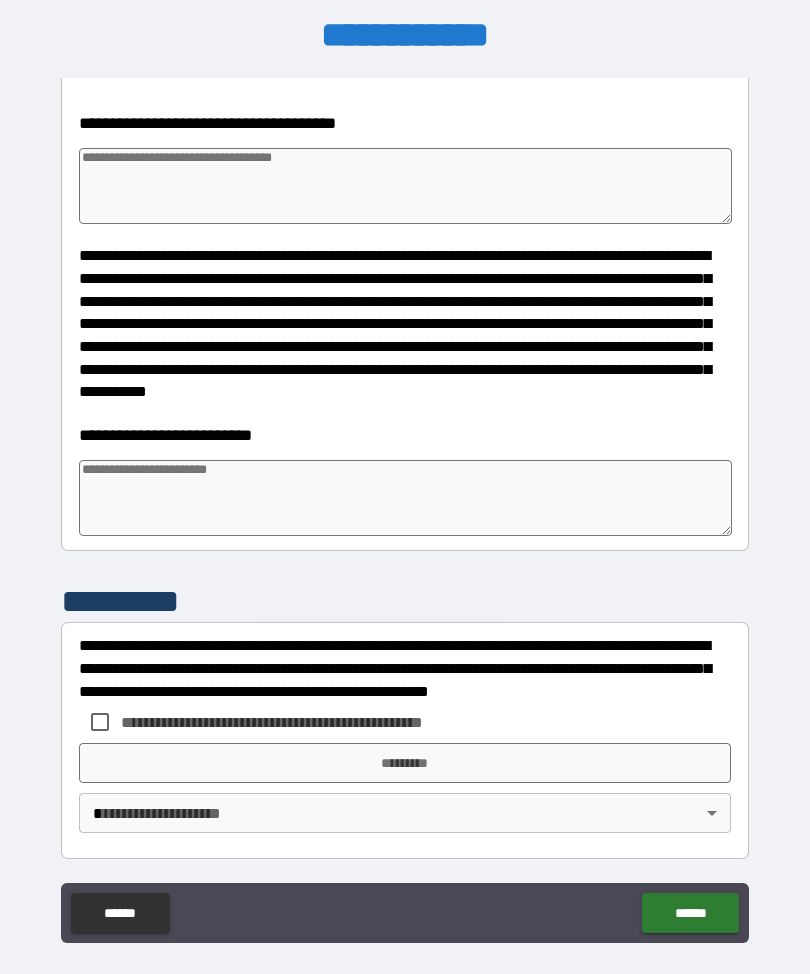 scroll, scrollTop: 6002, scrollLeft: 0, axis: vertical 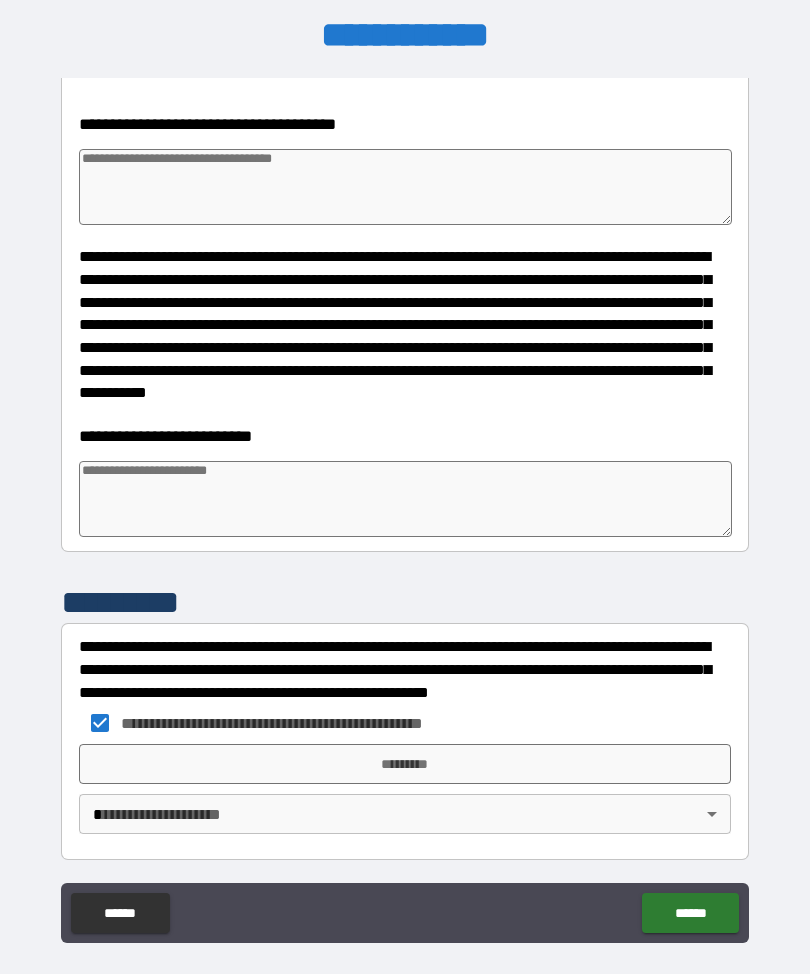 click on "[FIRST] [LAST] [STREET] [CITY] [STATE] [POSTAL_CODE] [COUNTRY] [PHONE] [EMAIL] [USERNAME] [PASSWORD] [CREDIT_CARD] [EXPIRY_DATE] [CVV] [BIRTH_DATE] [AGE] [SSN] [DRIVER_LICENSE] [PASSPORT_NUMBER]" at bounding box center (405, 508) 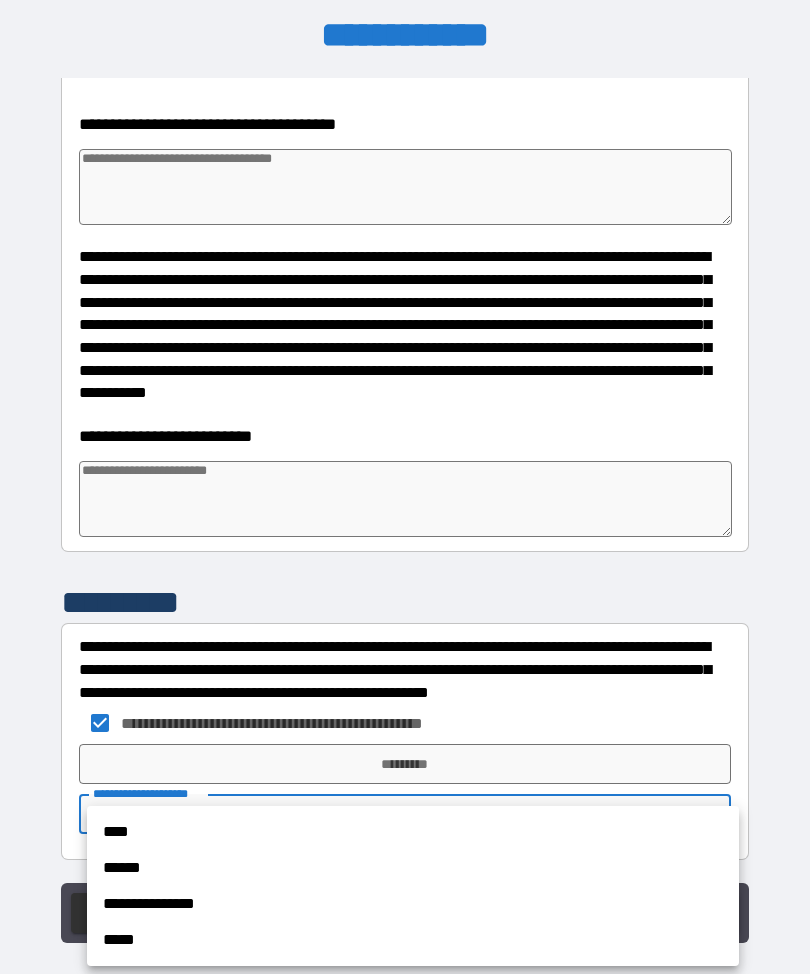 click on "****" at bounding box center [413, 832] 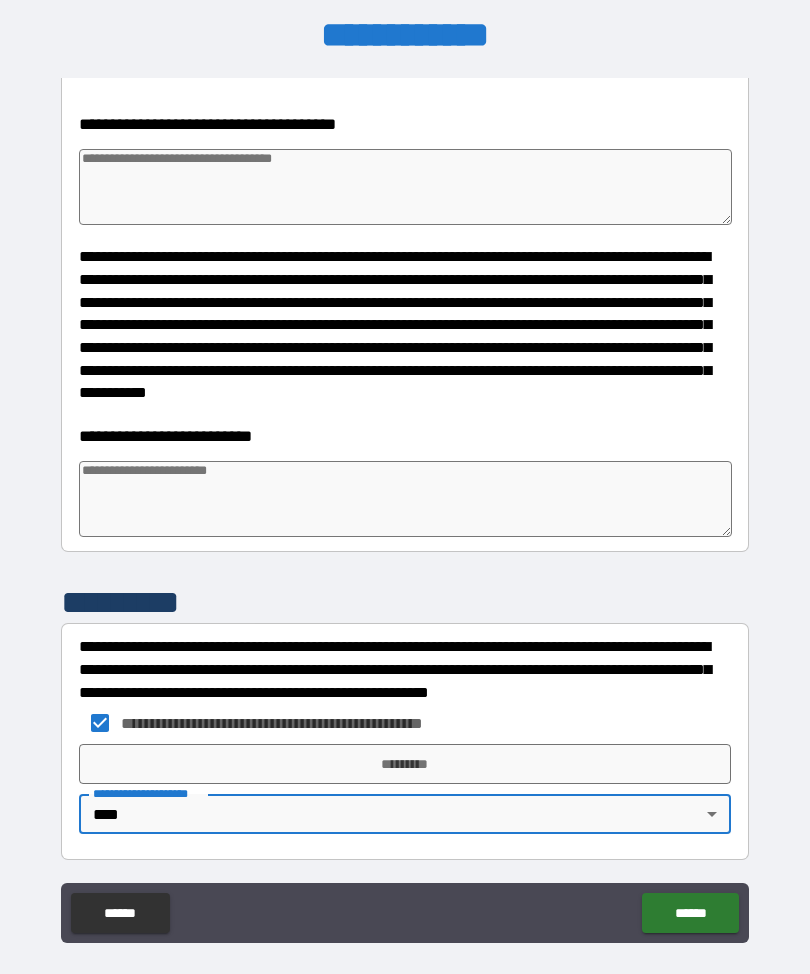 click on "[FIRST] [LAST] [STREET] [CITY] [STATE] [POSTAL_CODE] [COUNTRY] [PHONE] [EMAIL] [USERNAME] [PASSWORD] [CREDIT_CARD] [EXPIRY_DATE] [CVV] [BIRTH_DATE] [AGE] [SSN] [DRIVER_LICENSE] [PASSPORT_NUMBER]" at bounding box center (405, 470) 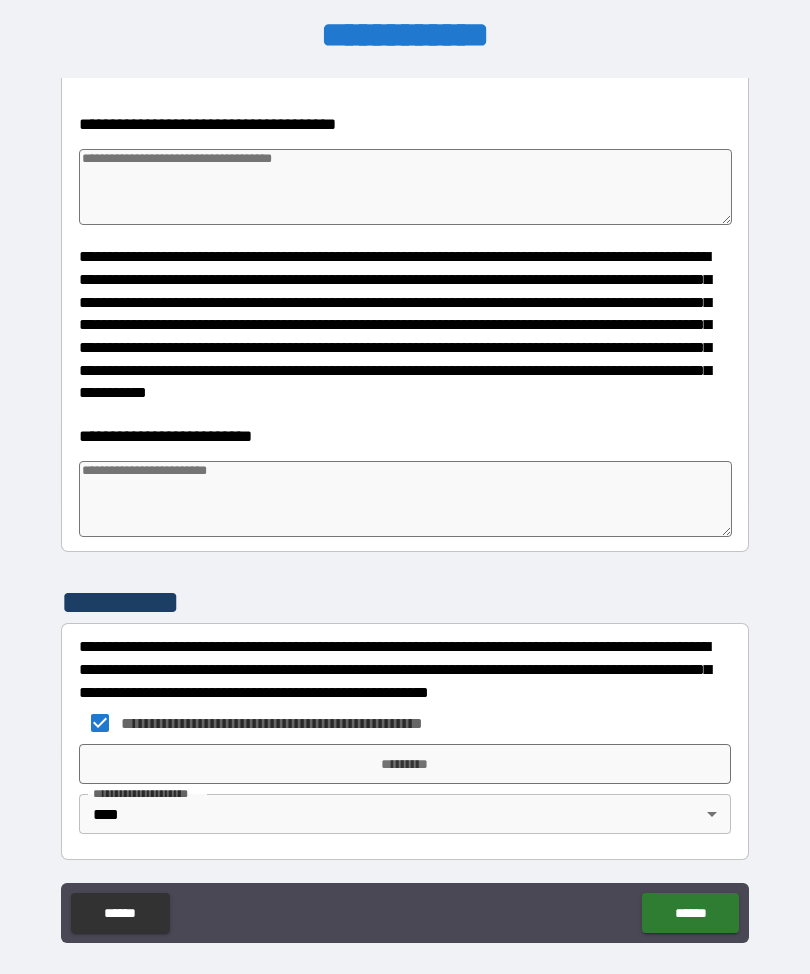 click at bounding box center [405, 499] 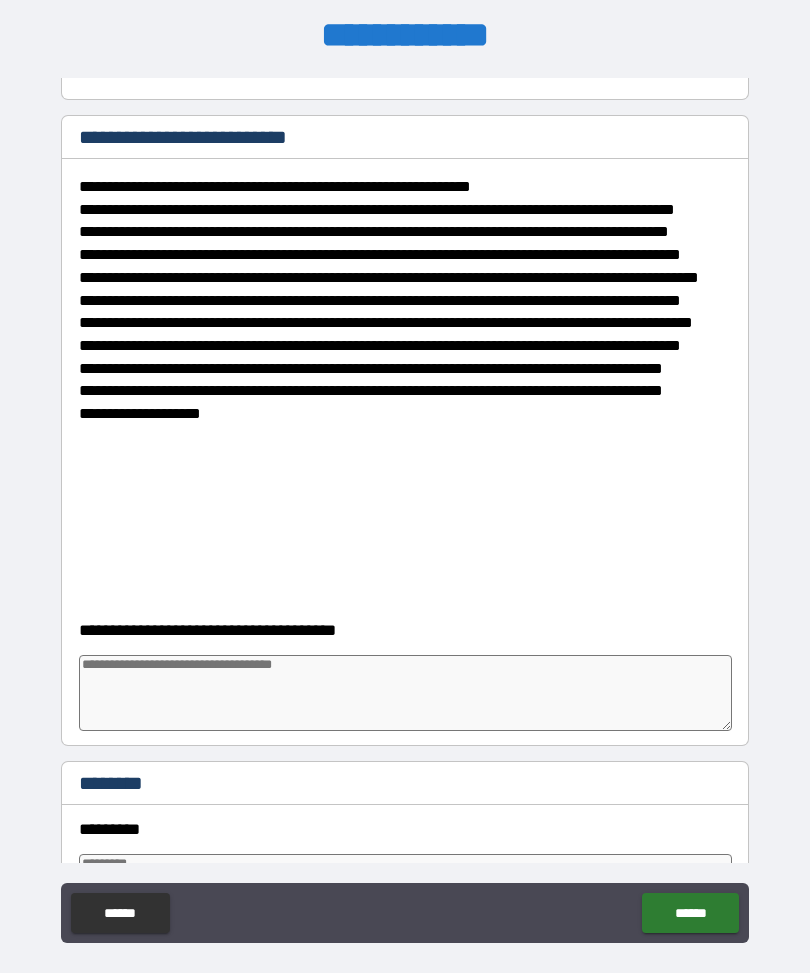 scroll, scrollTop: 613, scrollLeft: 0, axis: vertical 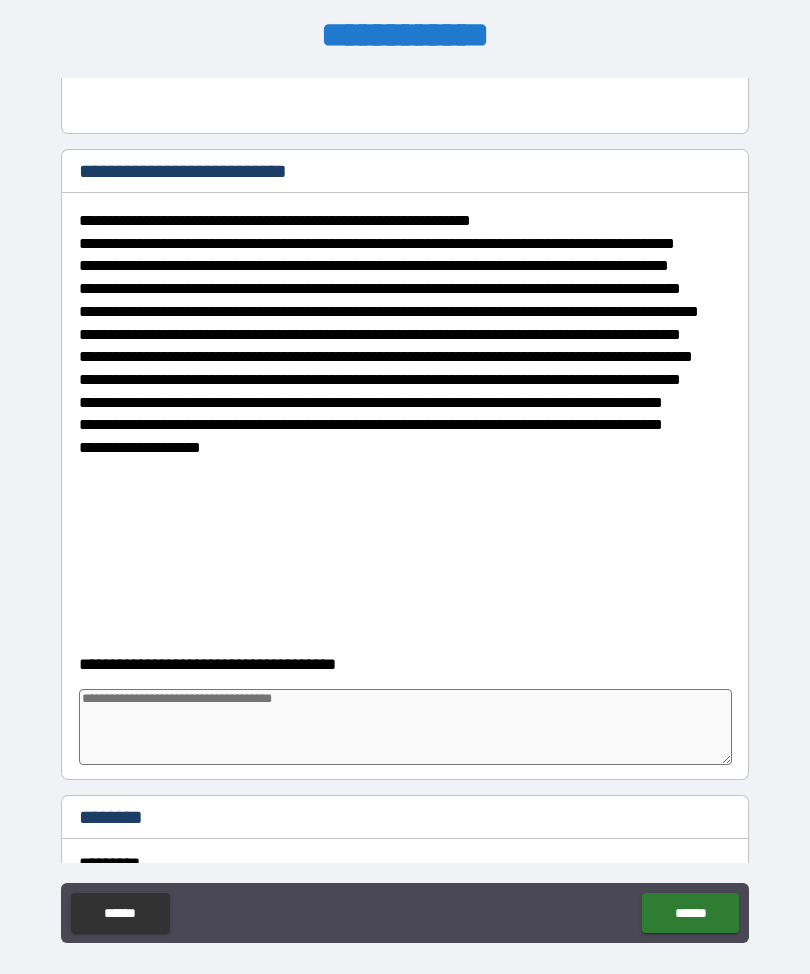 click at bounding box center (405, 727) 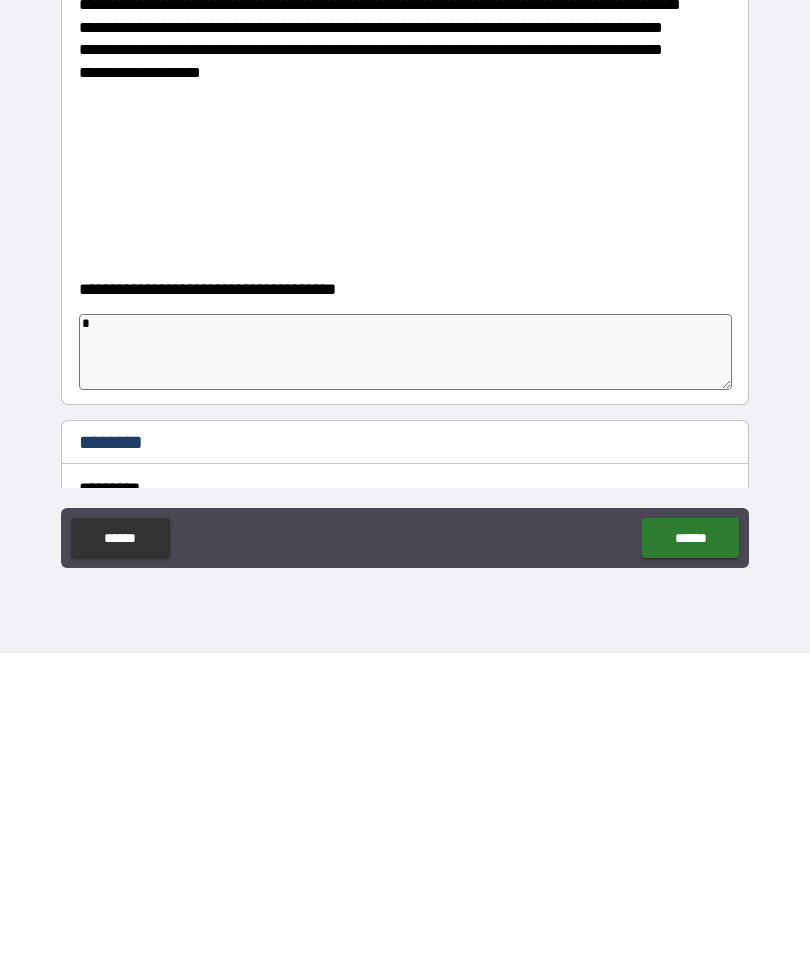 scroll, scrollTop: 66, scrollLeft: 0, axis: vertical 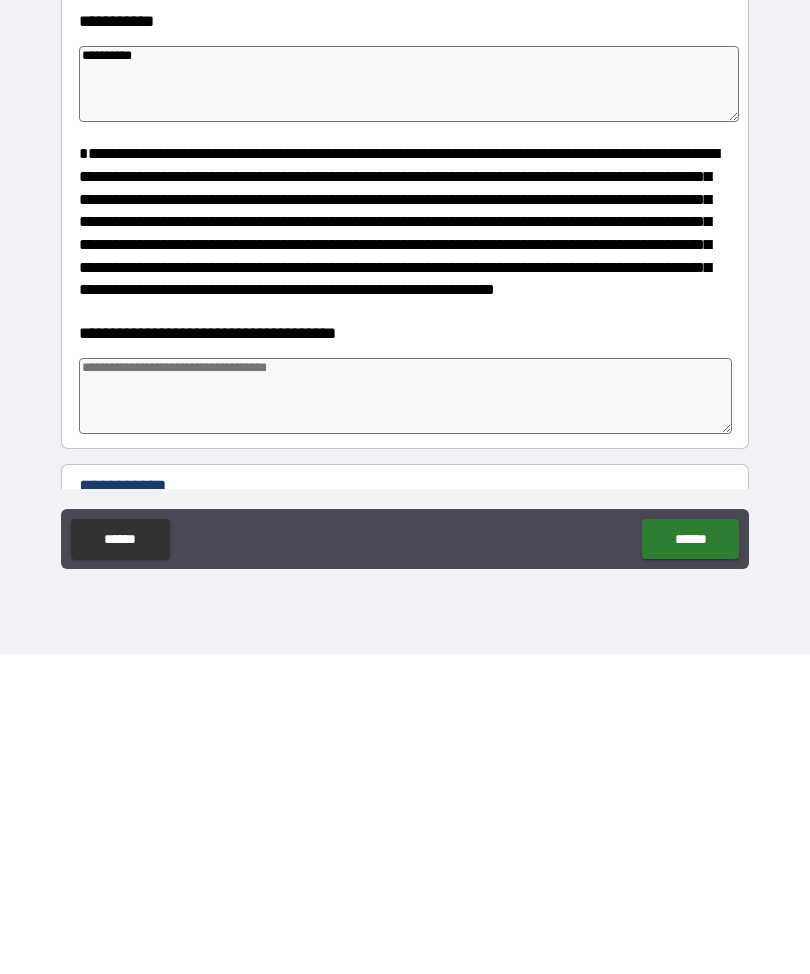 click at bounding box center (405, 716) 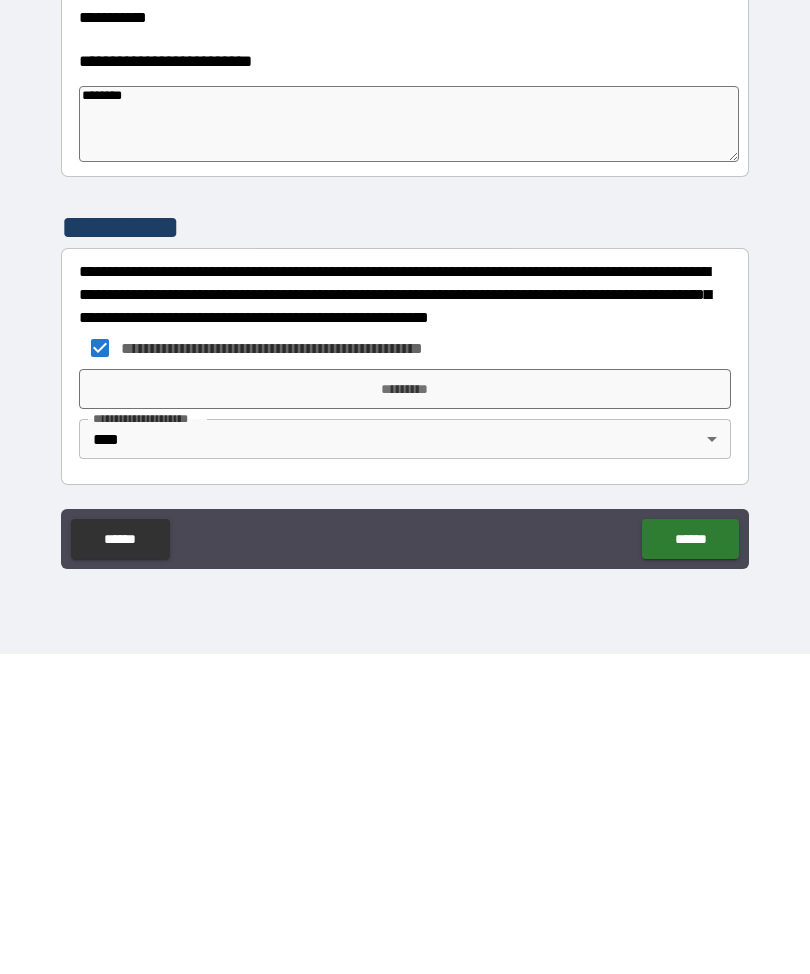 scroll, scrollTop: 6002, scrollLeft: 0, axis: vertical 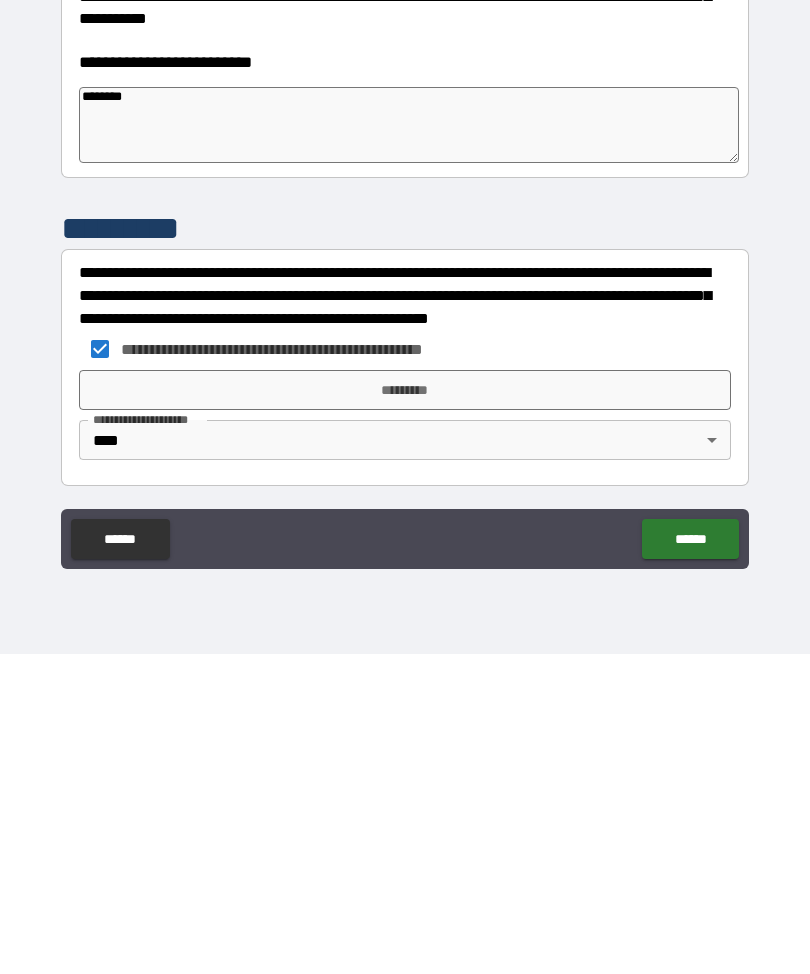 click on "*********" at bounding box center [405, 710] 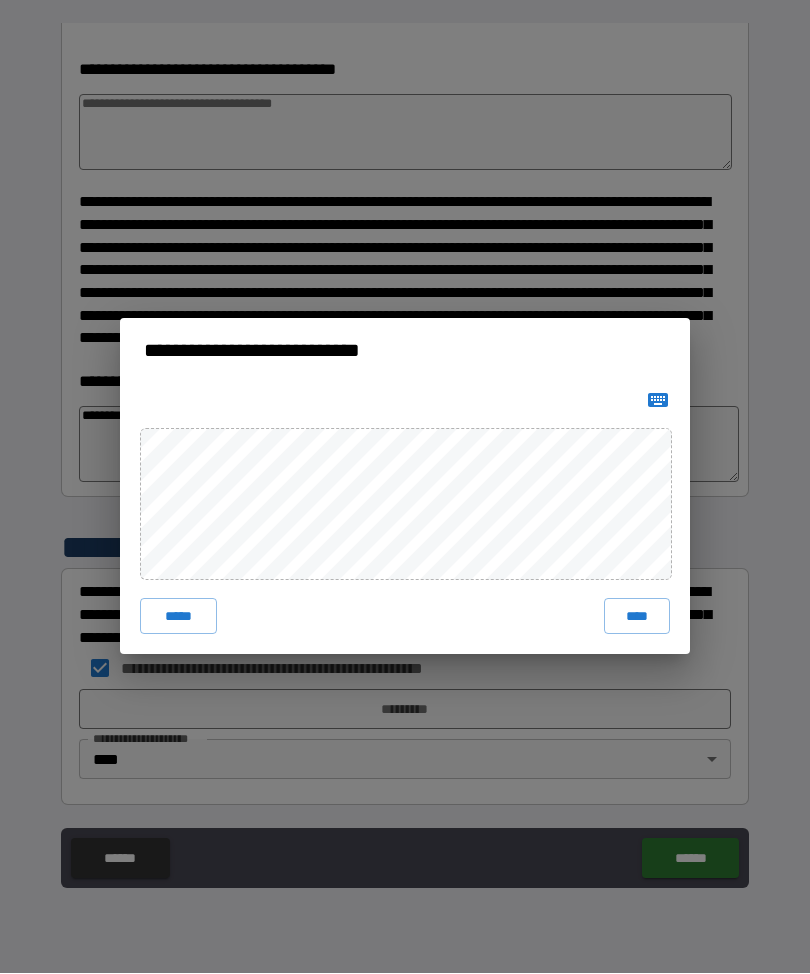 click on "****" at bounding box center [637, 617] 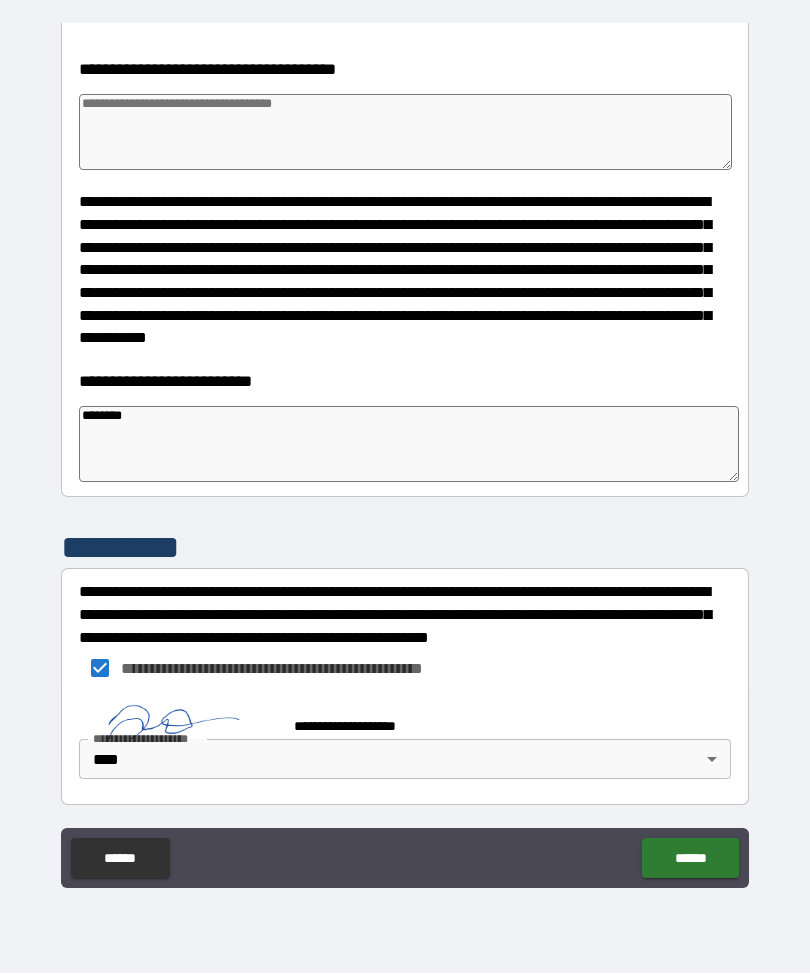 scroll, scrollTop: 5992, scrollLeft: 0, axis: vertical 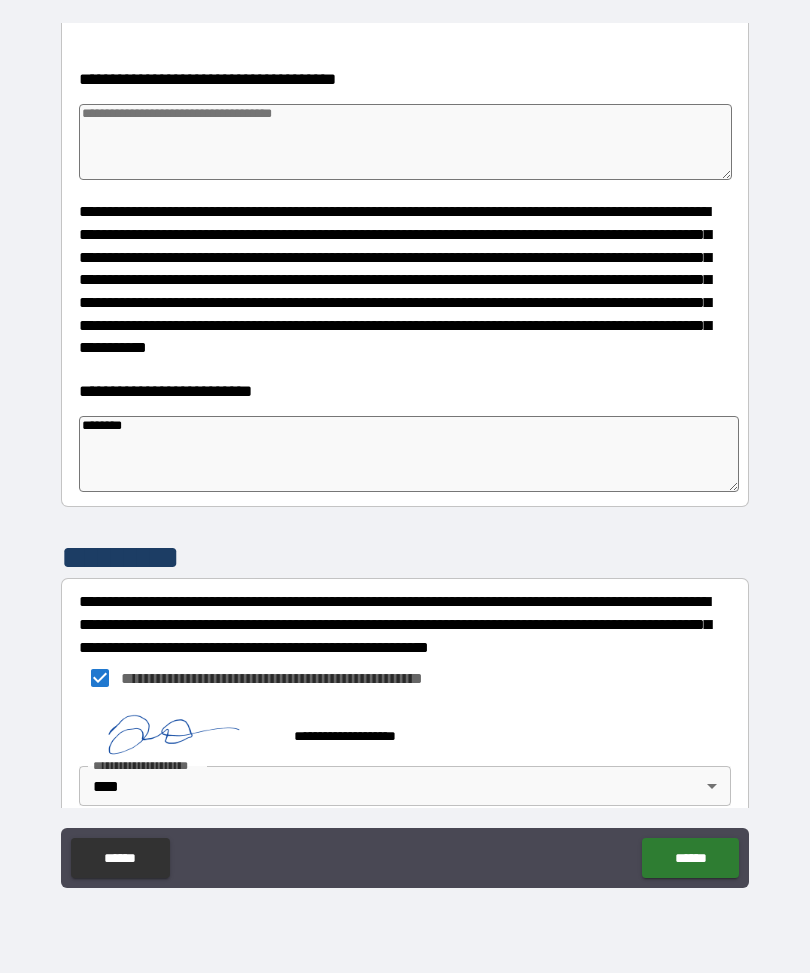 click on "******" 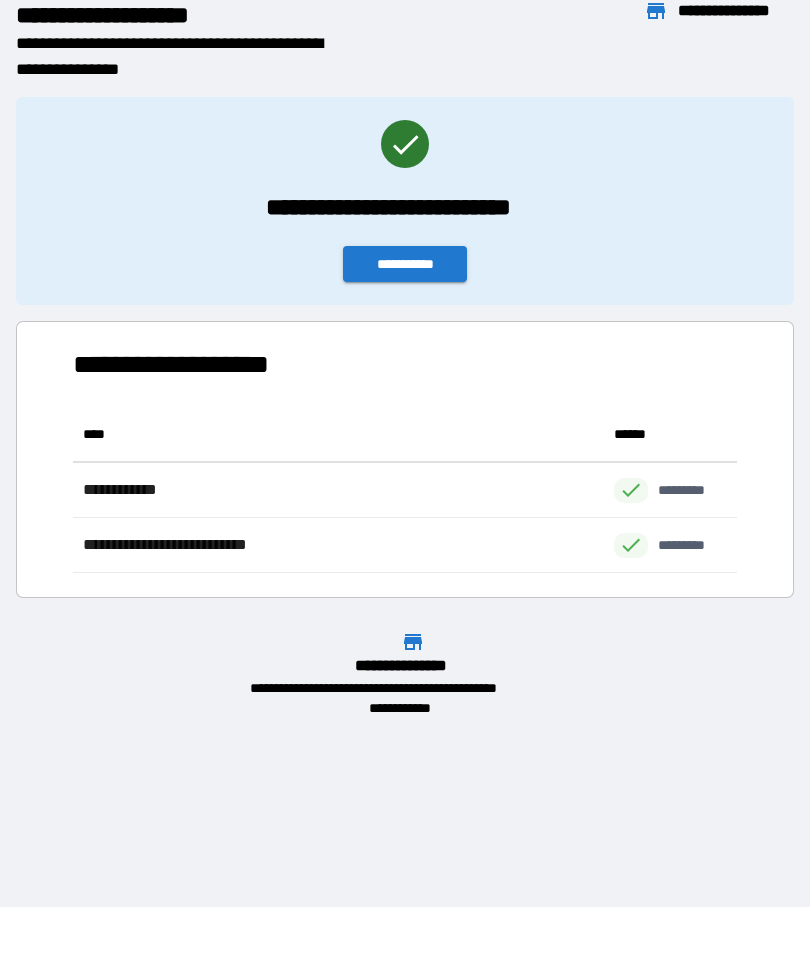 scroll, scrollTop: 166, scrollLeft: 664, axis: both 